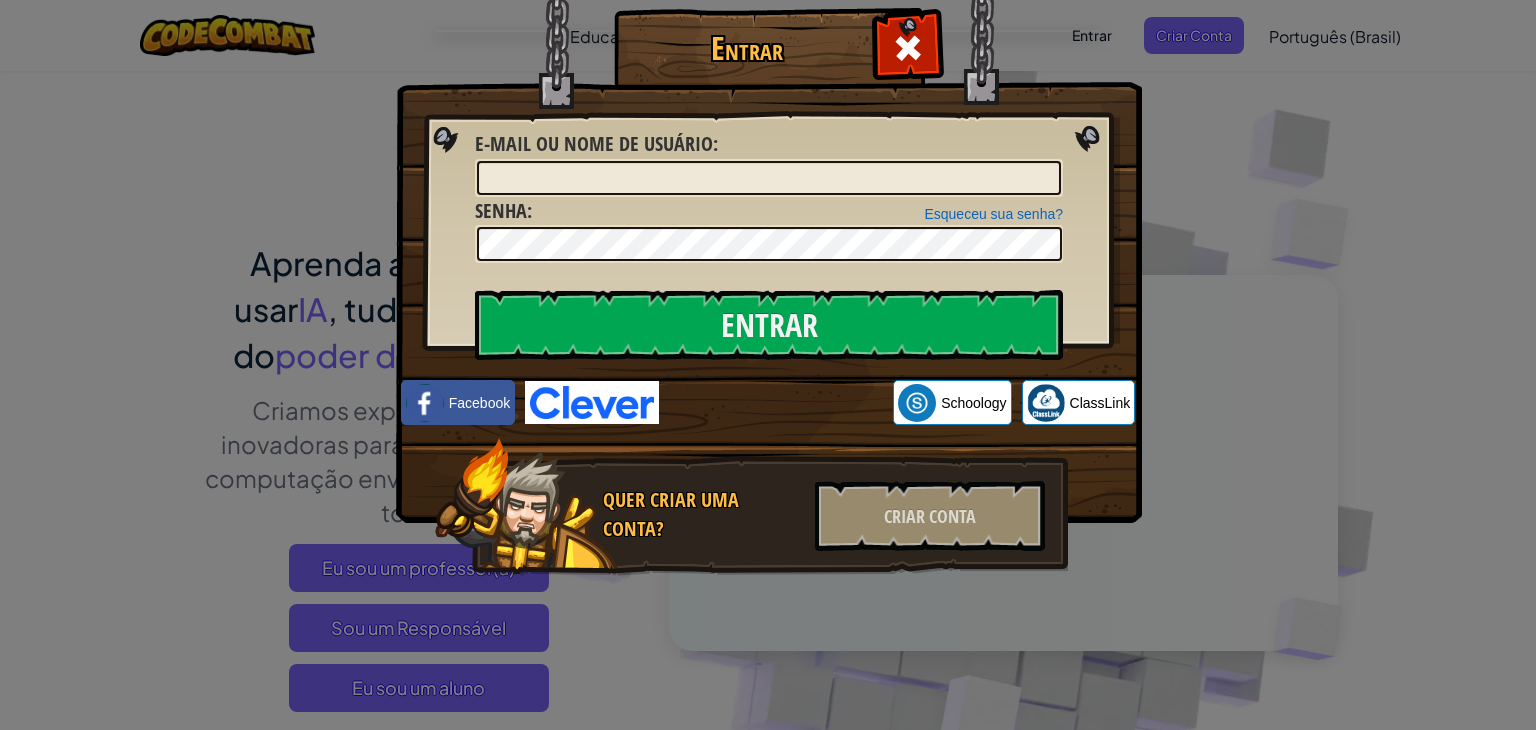 scroll, scrollTop: 0, scrollLeft: 0, axis: both 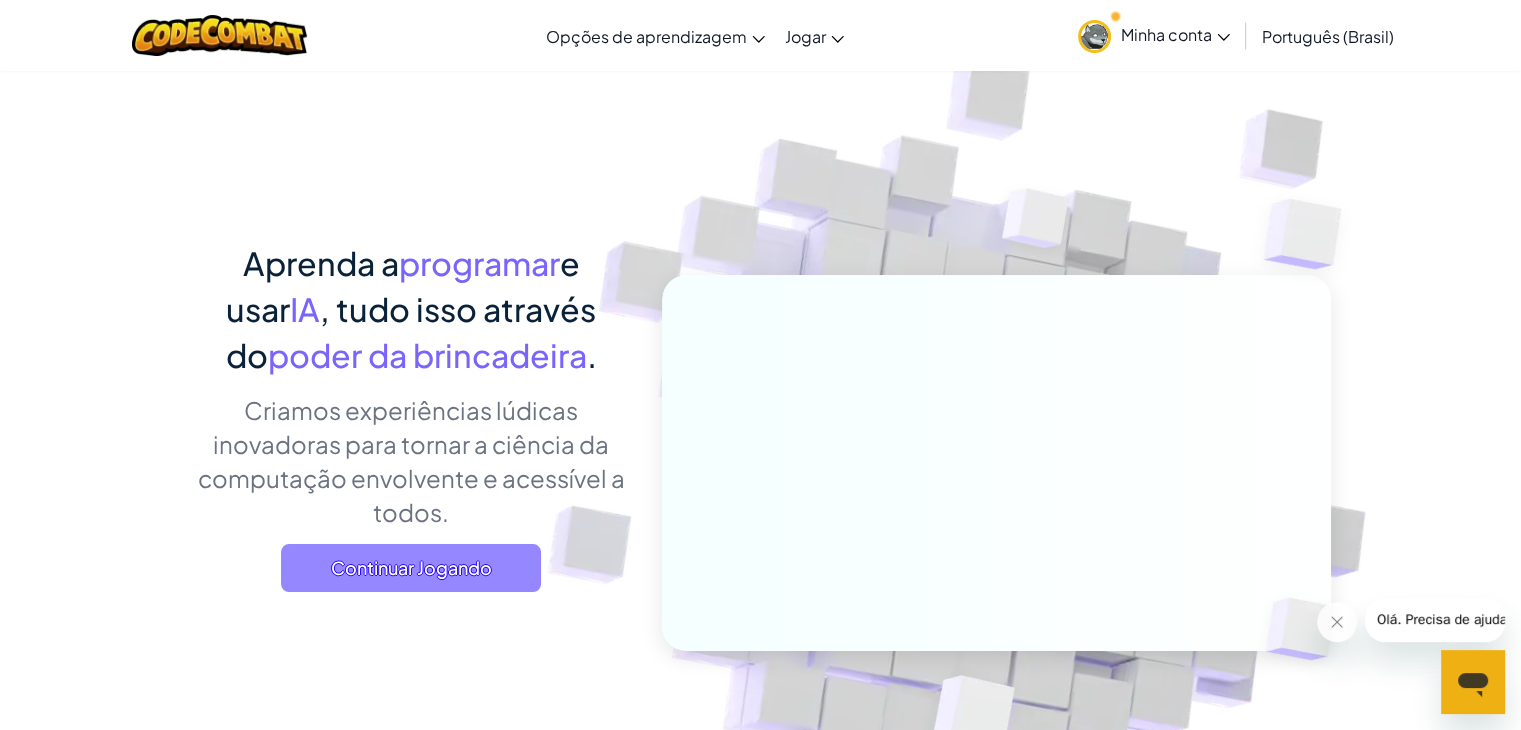 click on "Continuar Jogando" at bounding box center [411, 567] 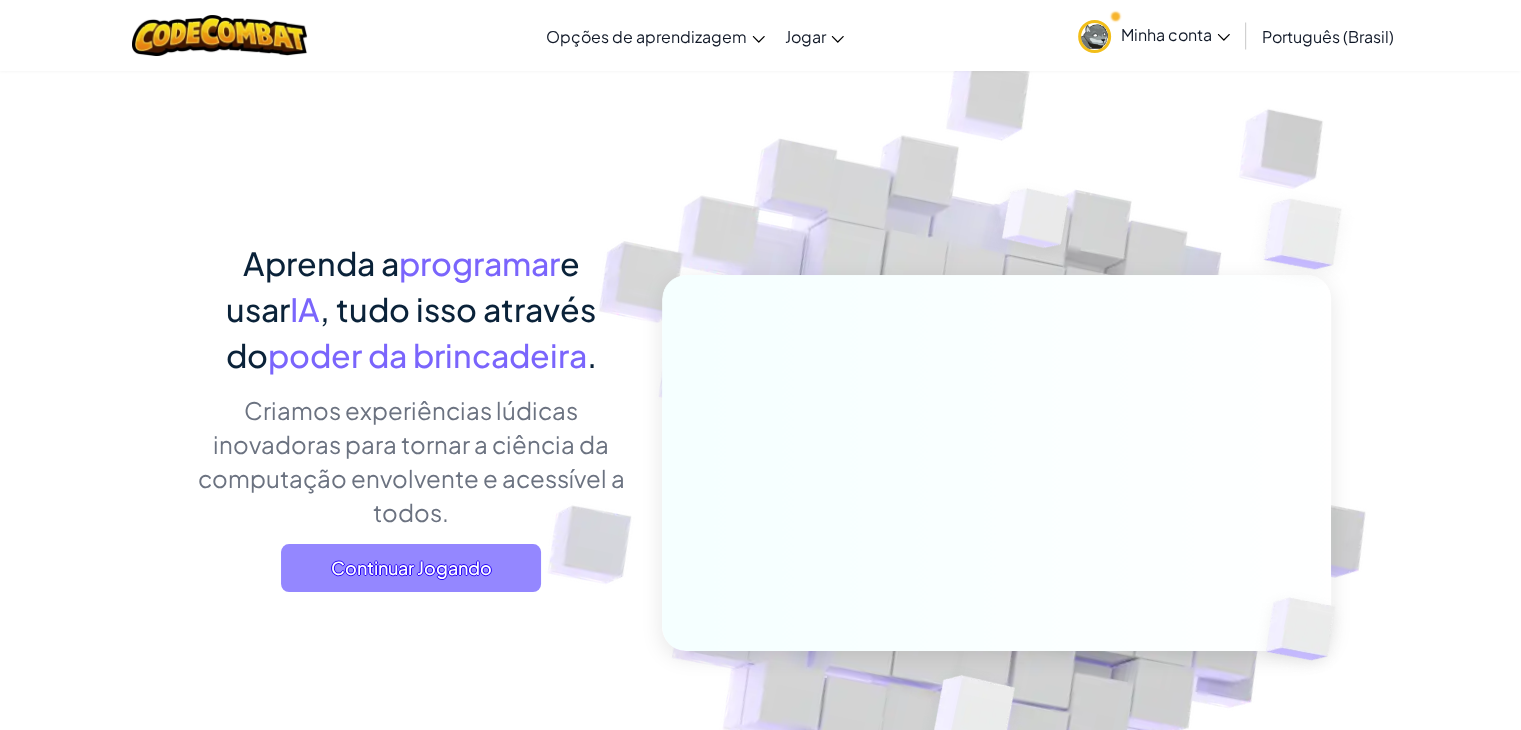 click on "Continuar Jogando" at bounding box center (411, 567) 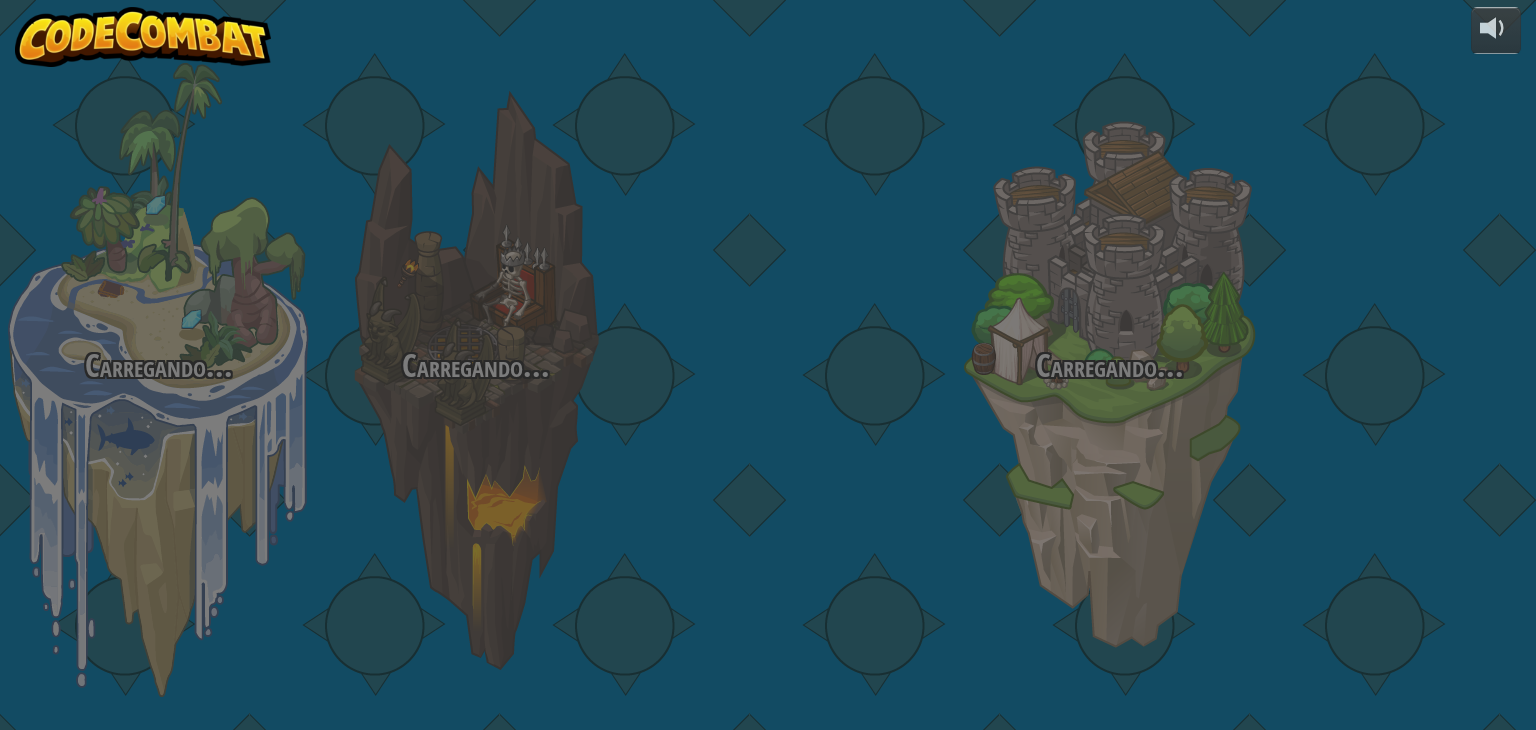 select on "pt-BR" 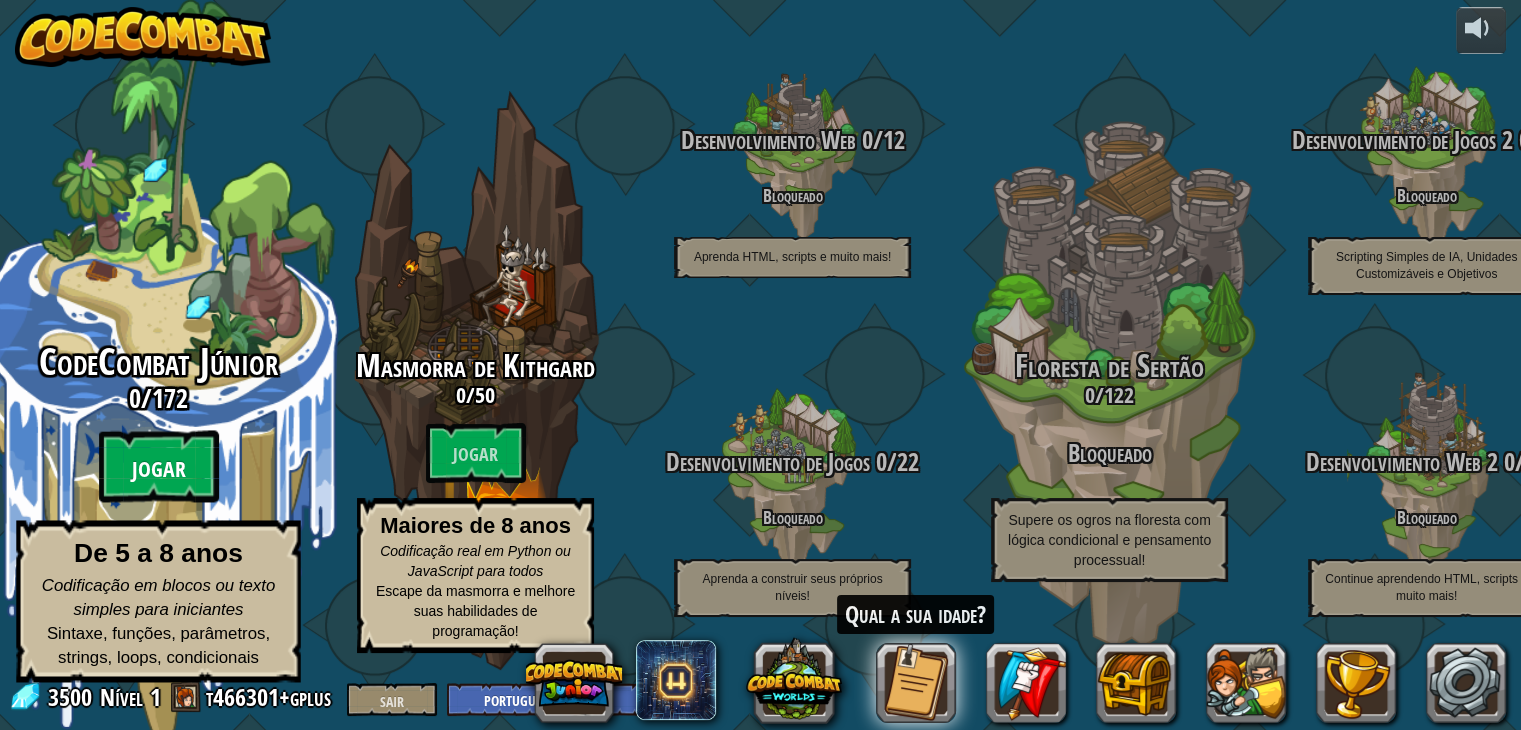 click on "Jogar" at bounding box center [159, 470] 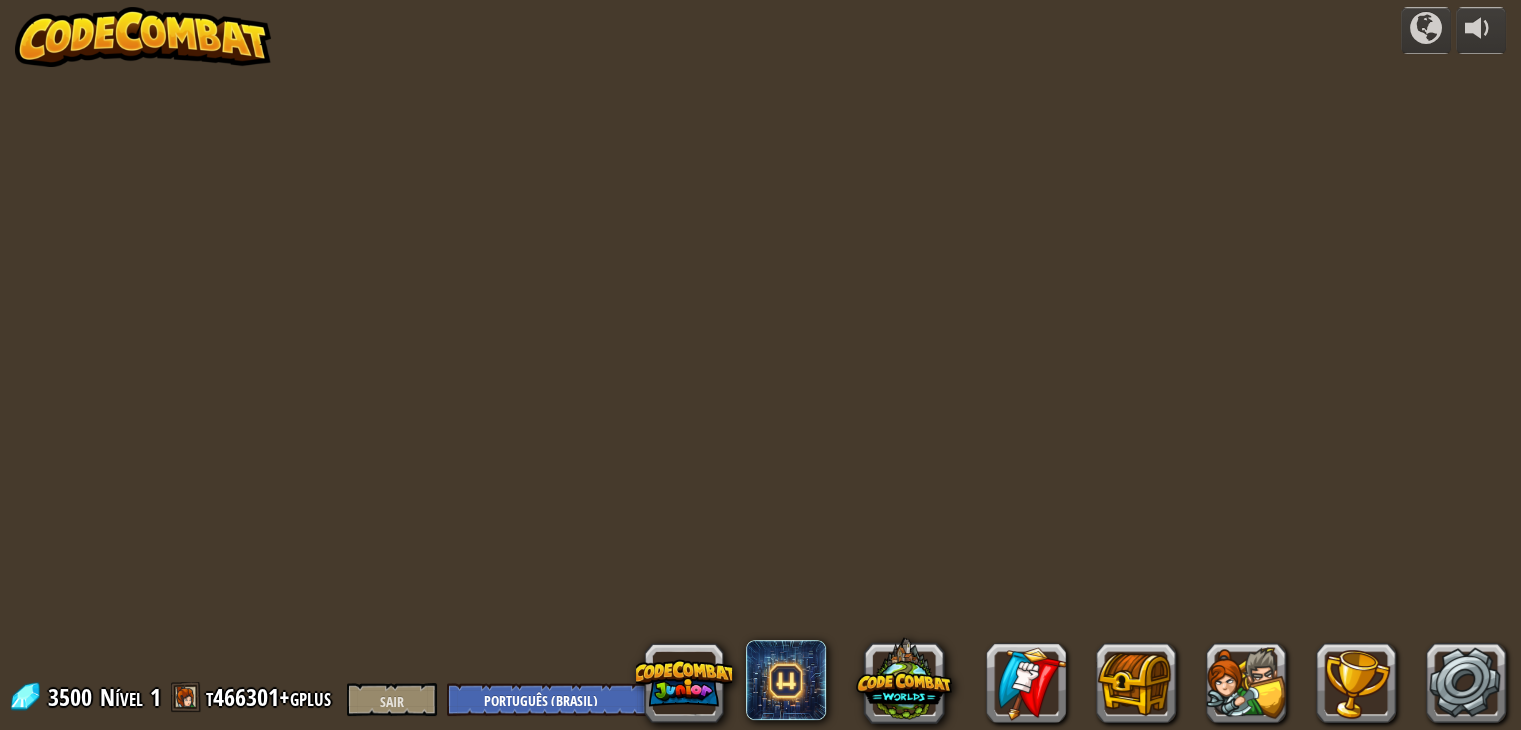 select on "pt-BR" 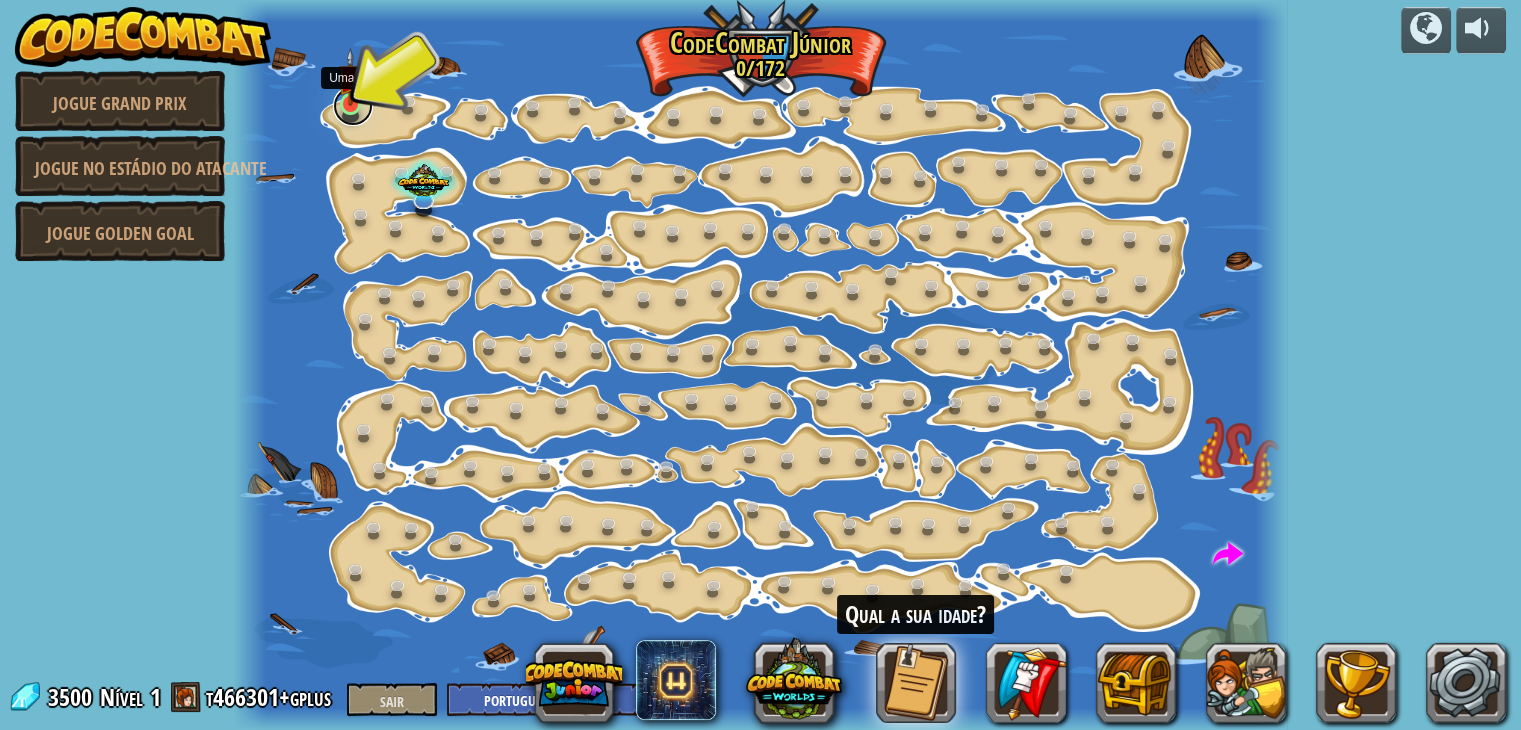 click at bounding box center (353, 106) 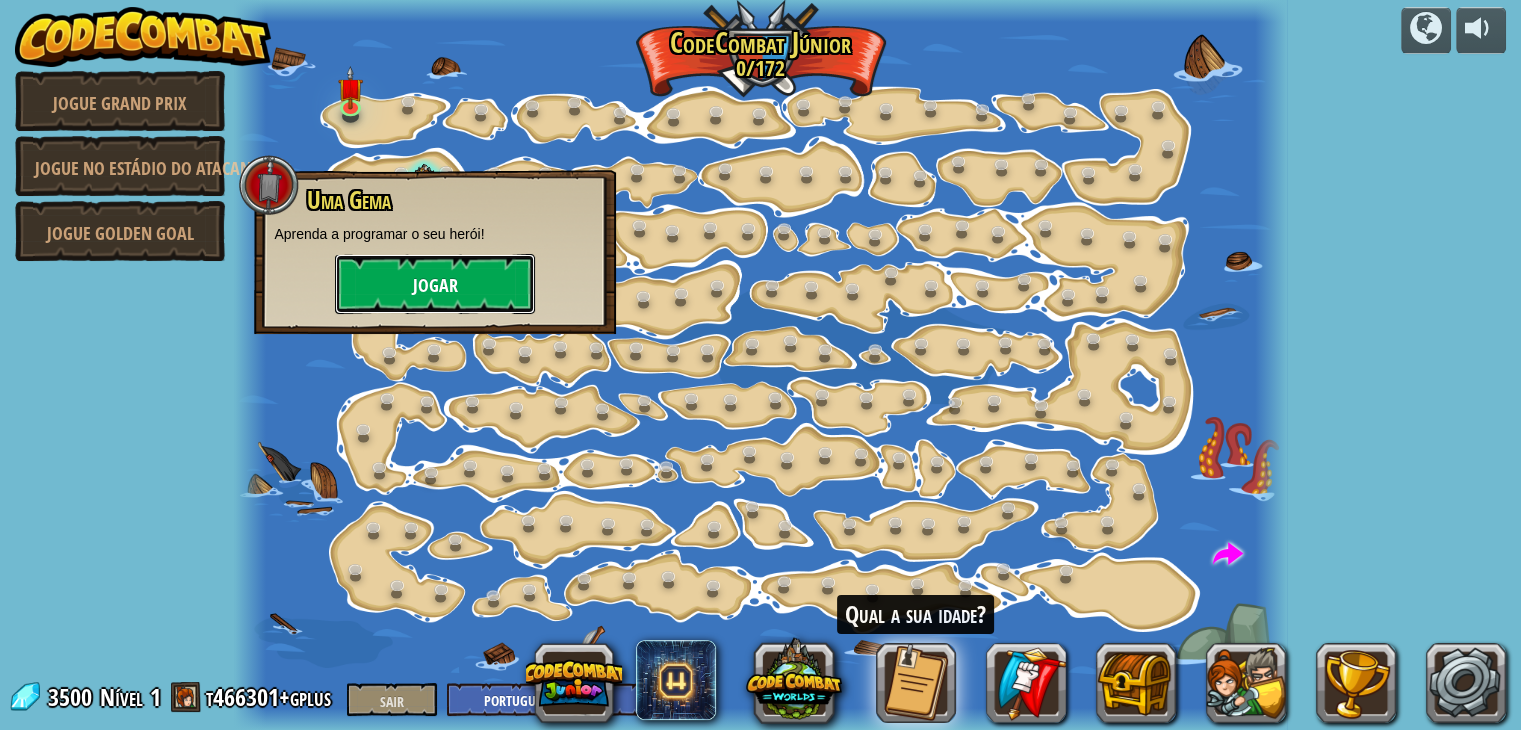 click on "Jogar" at bounding box center [435, 284] 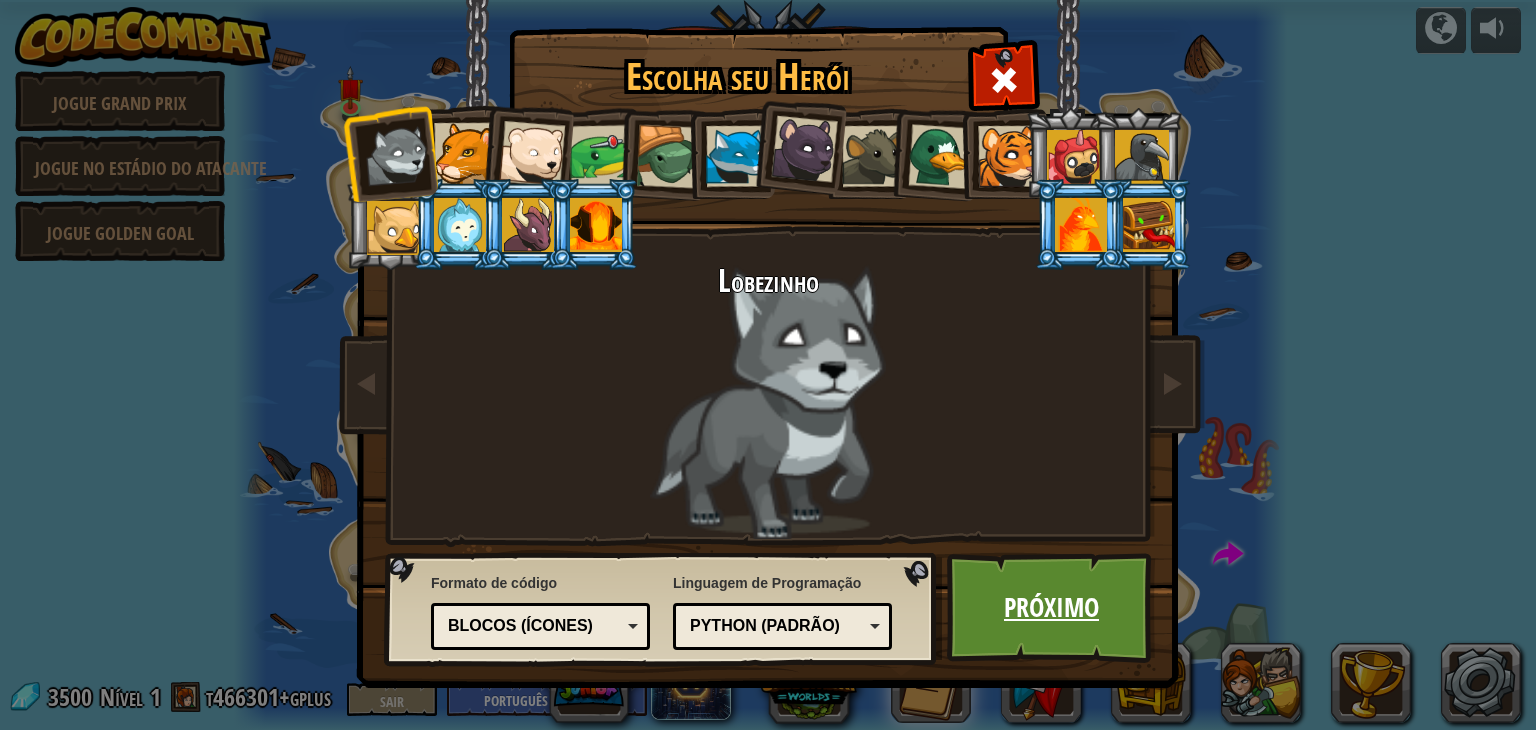 click on "Próximo" at bounding box center (1051, 608) 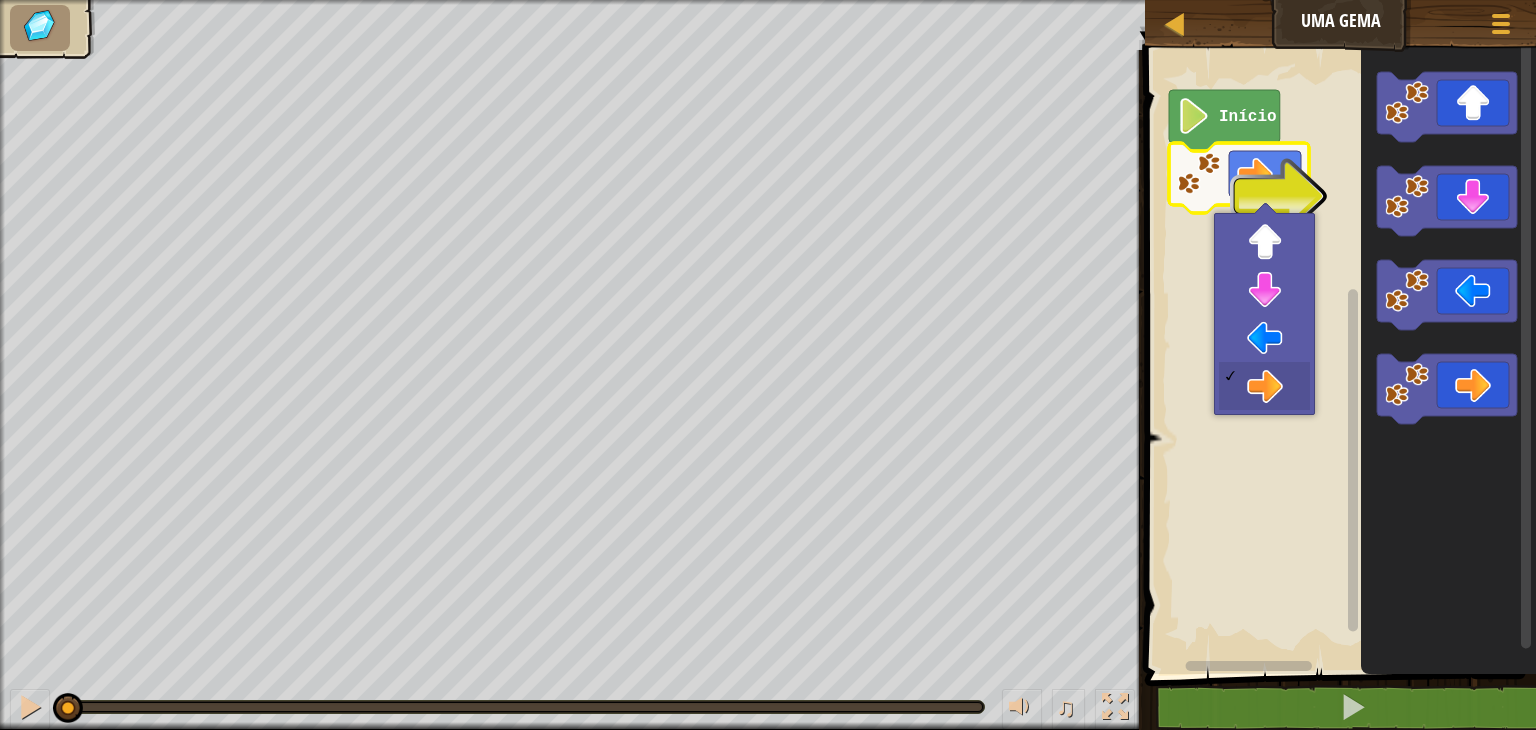 click 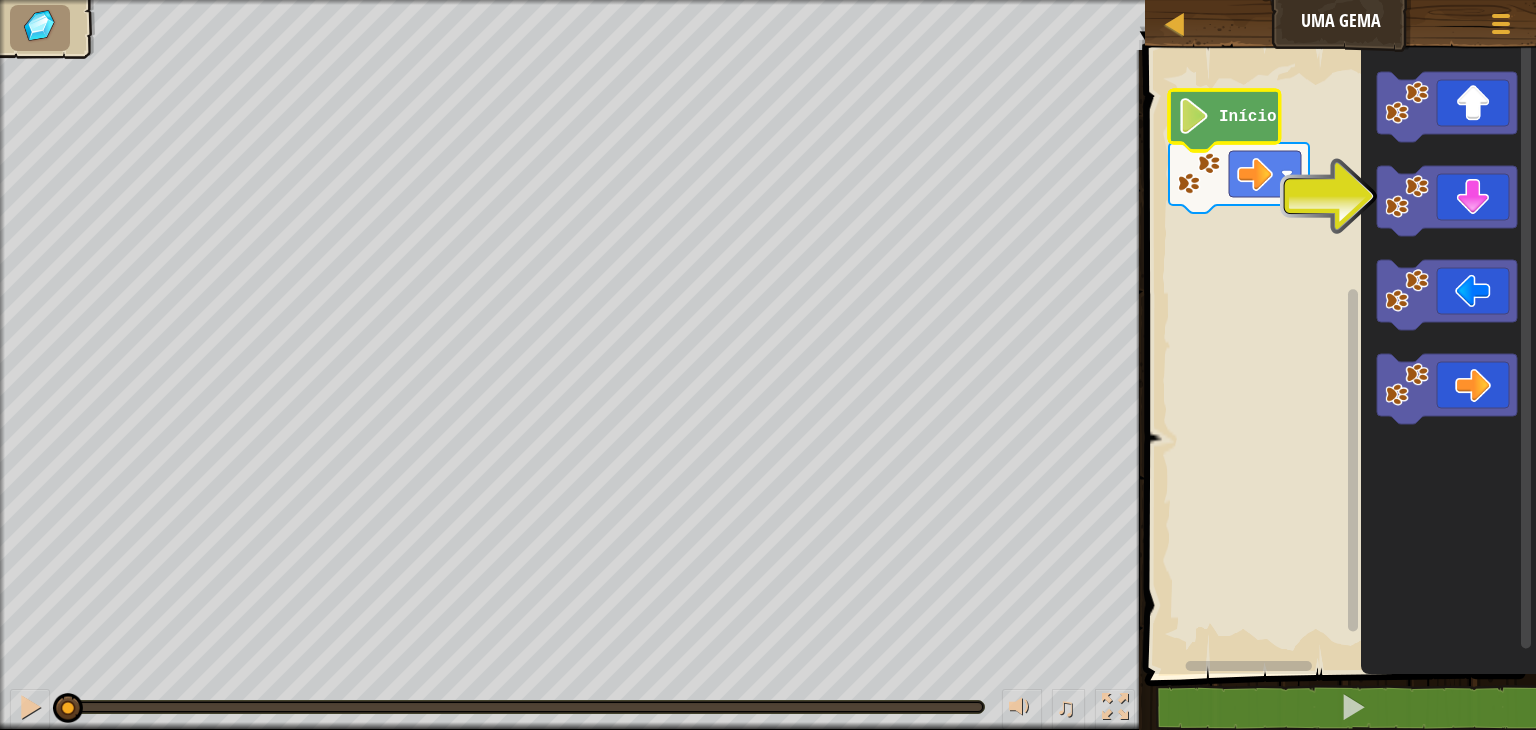 click 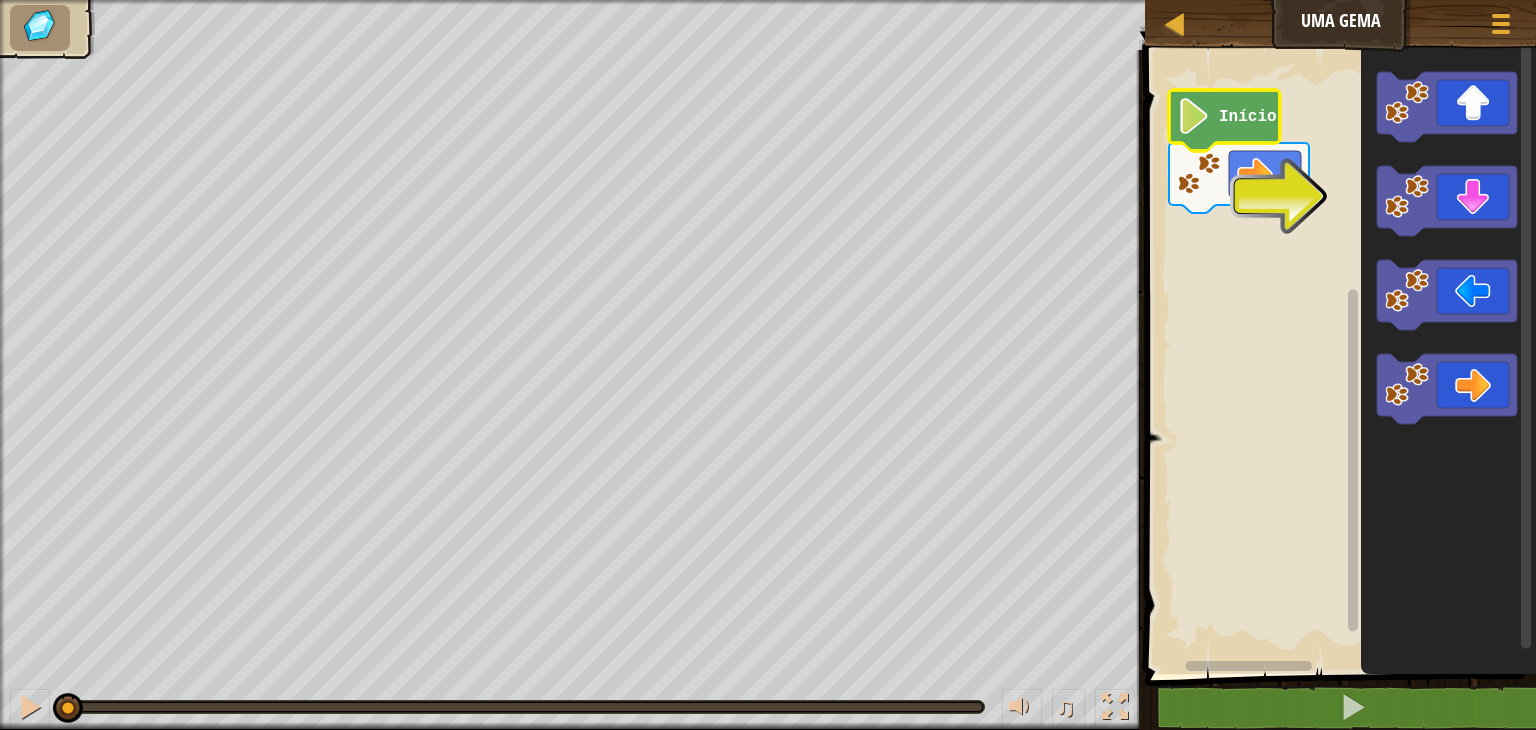 click 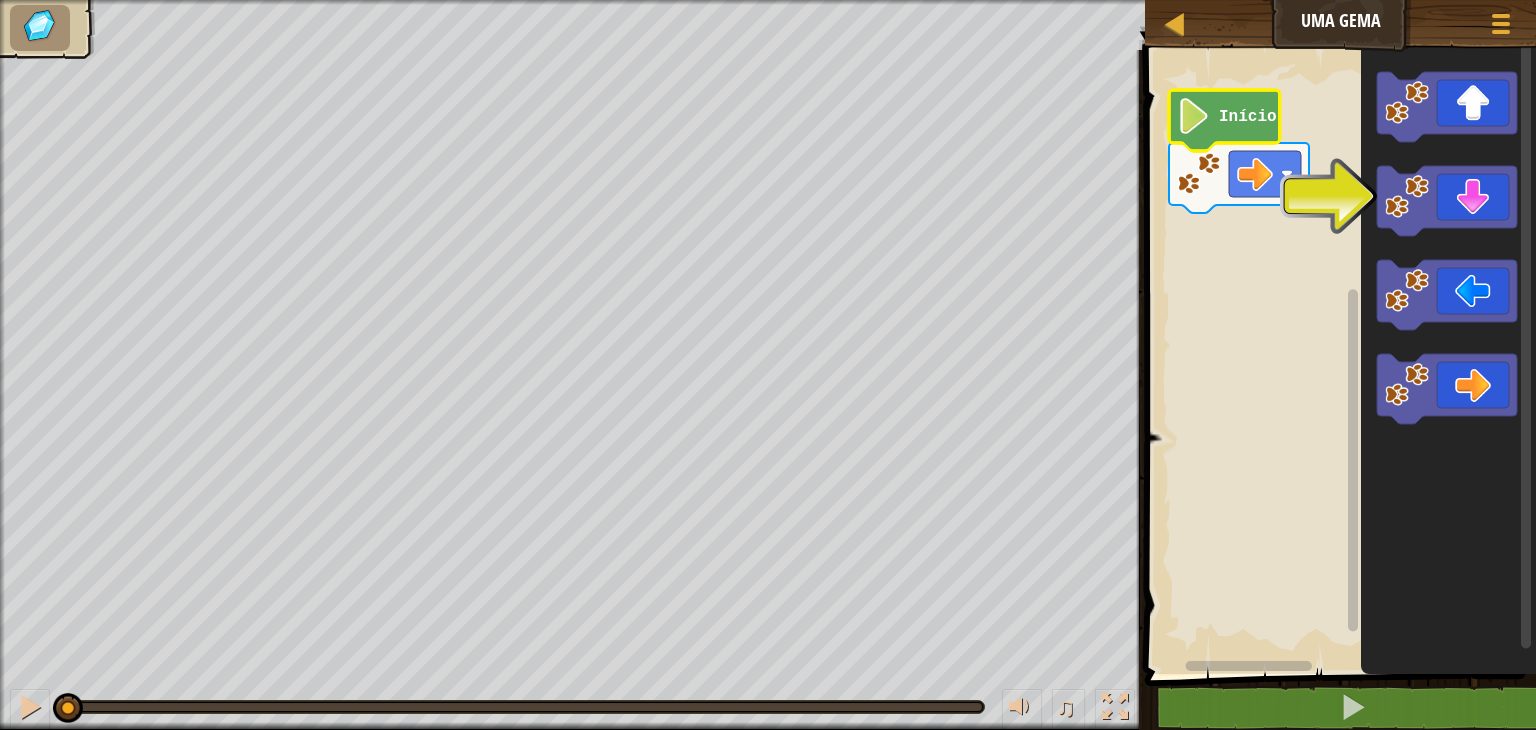 click 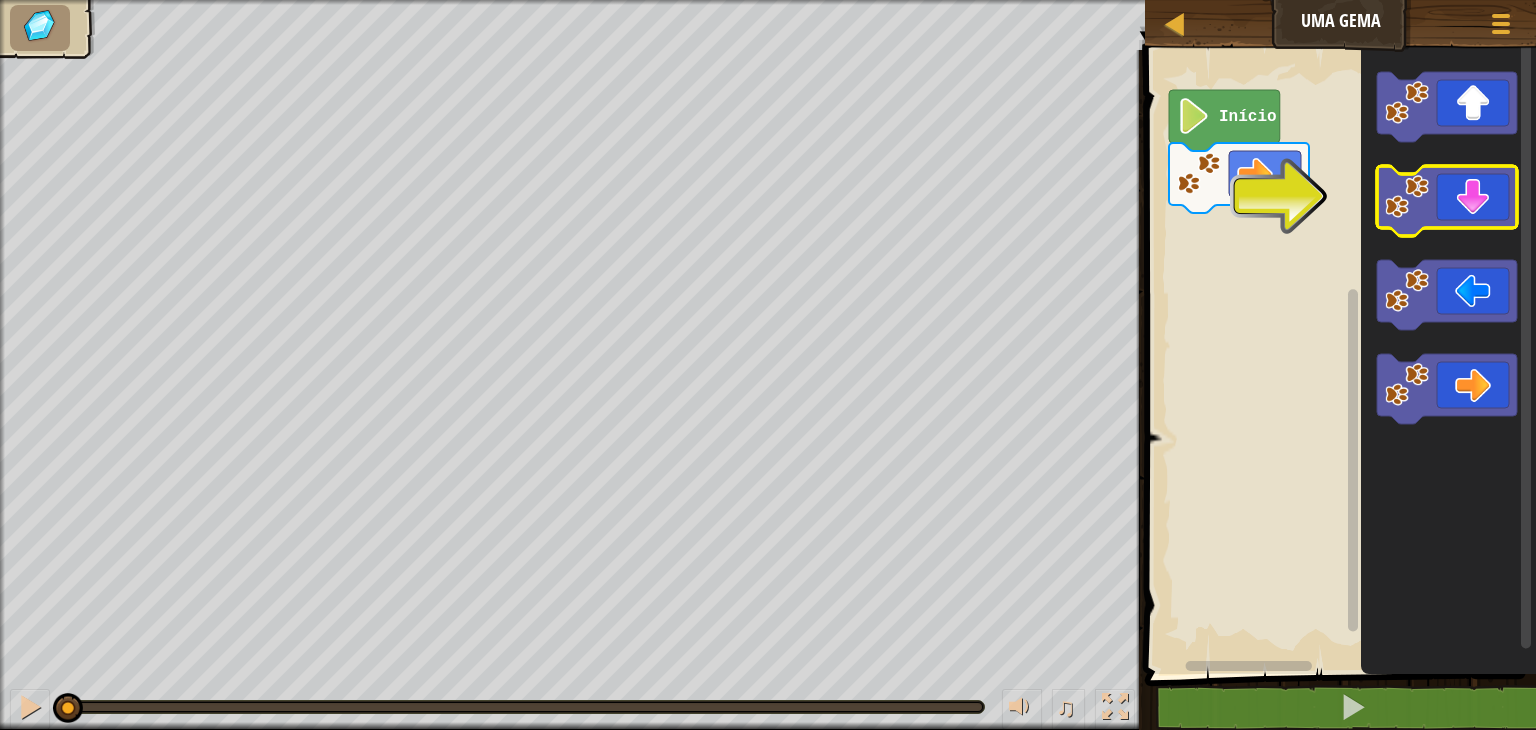 click 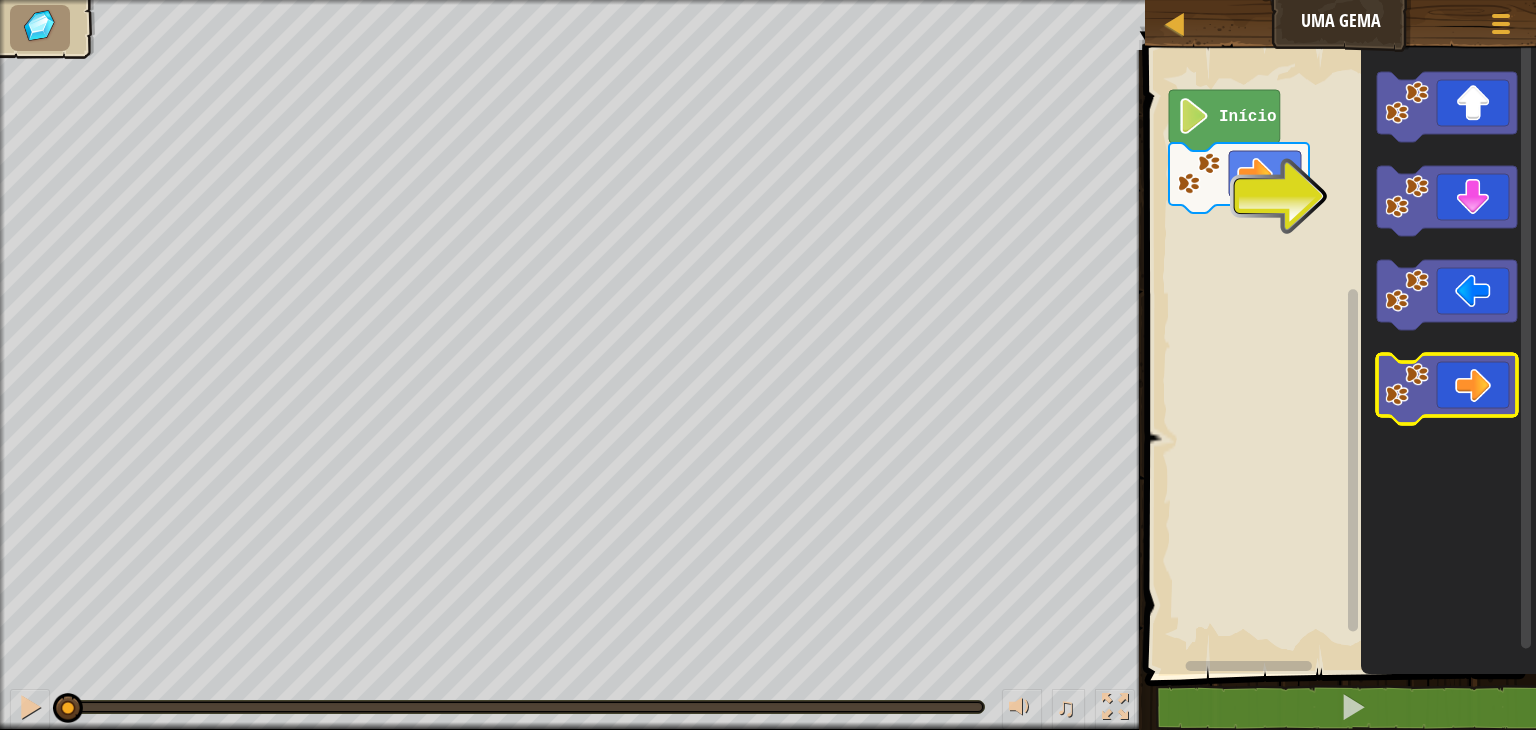 click 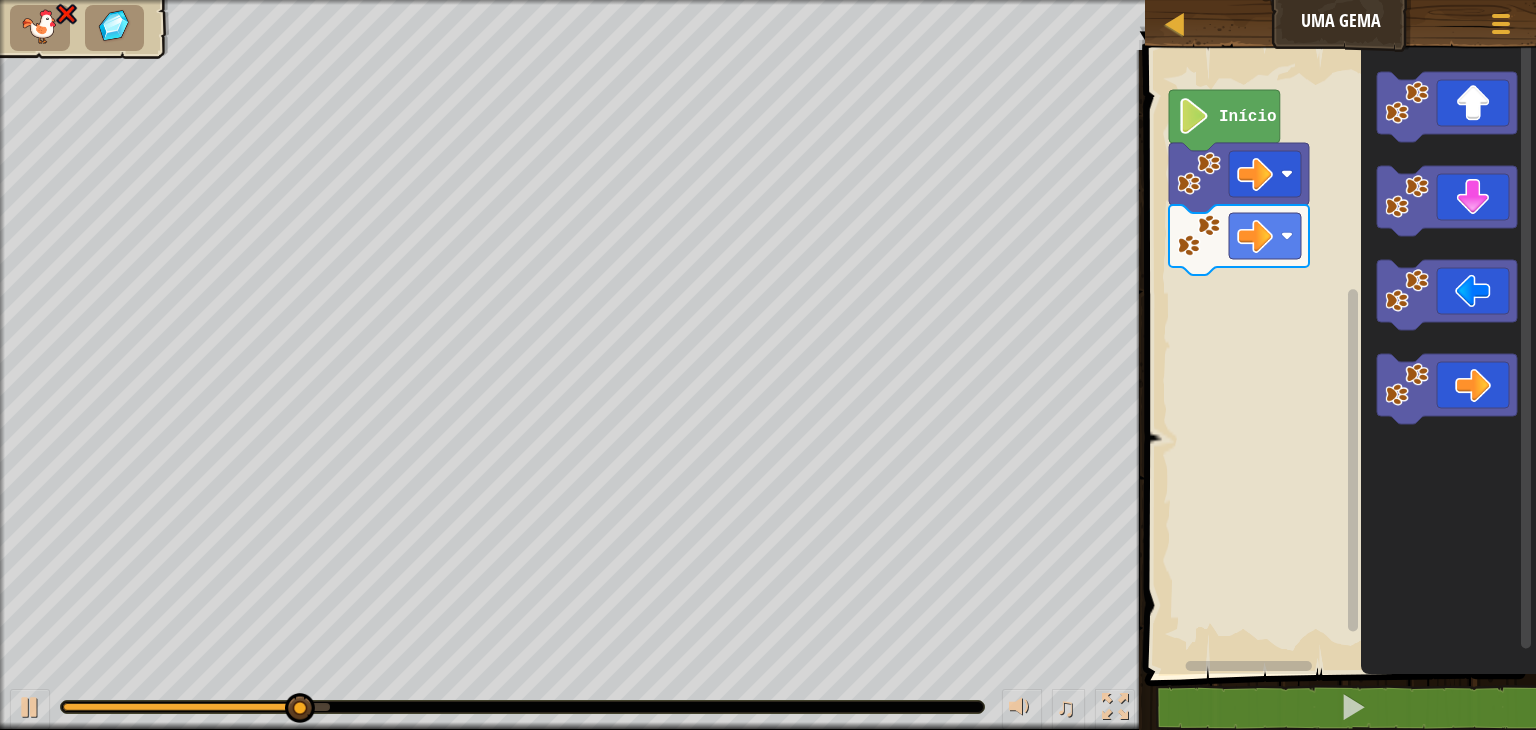 click 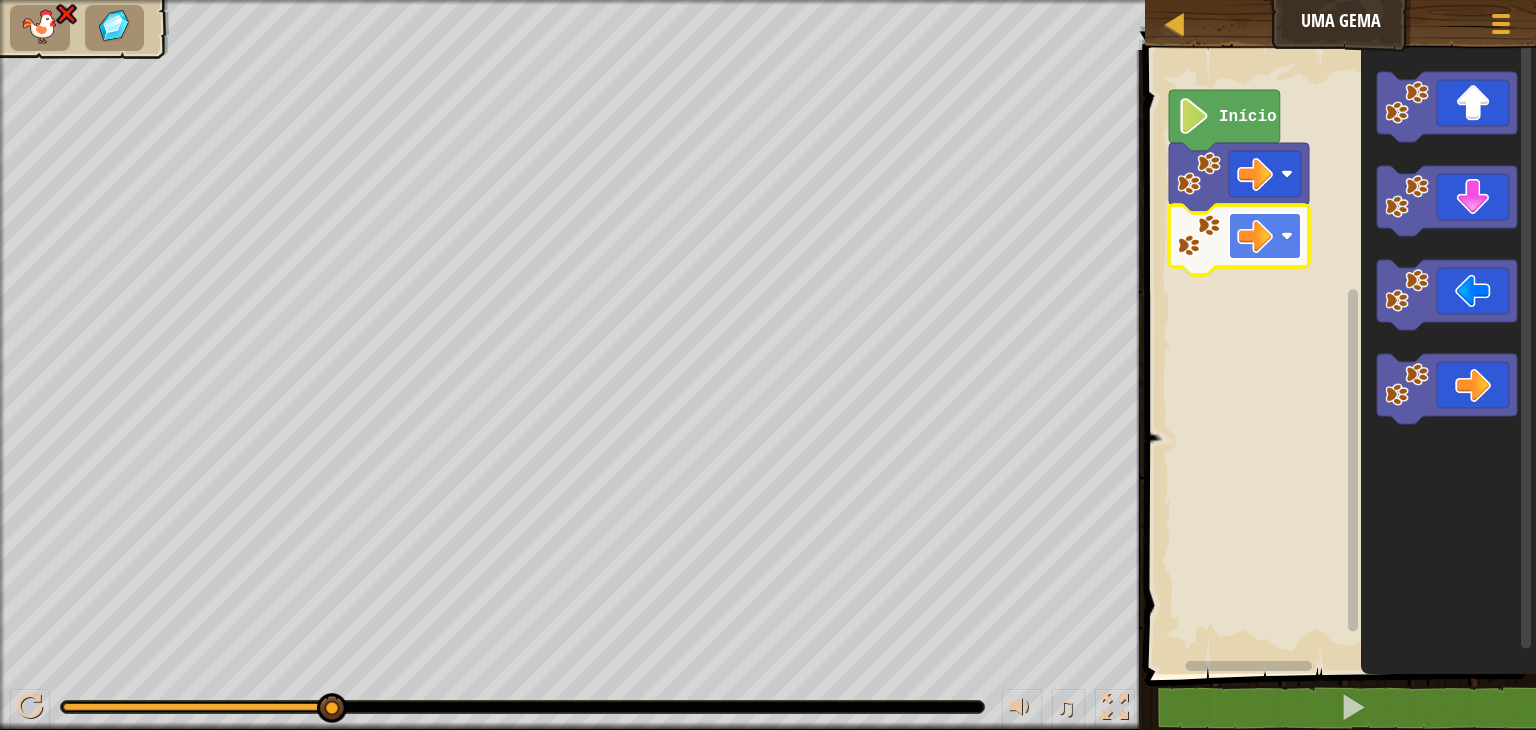 click 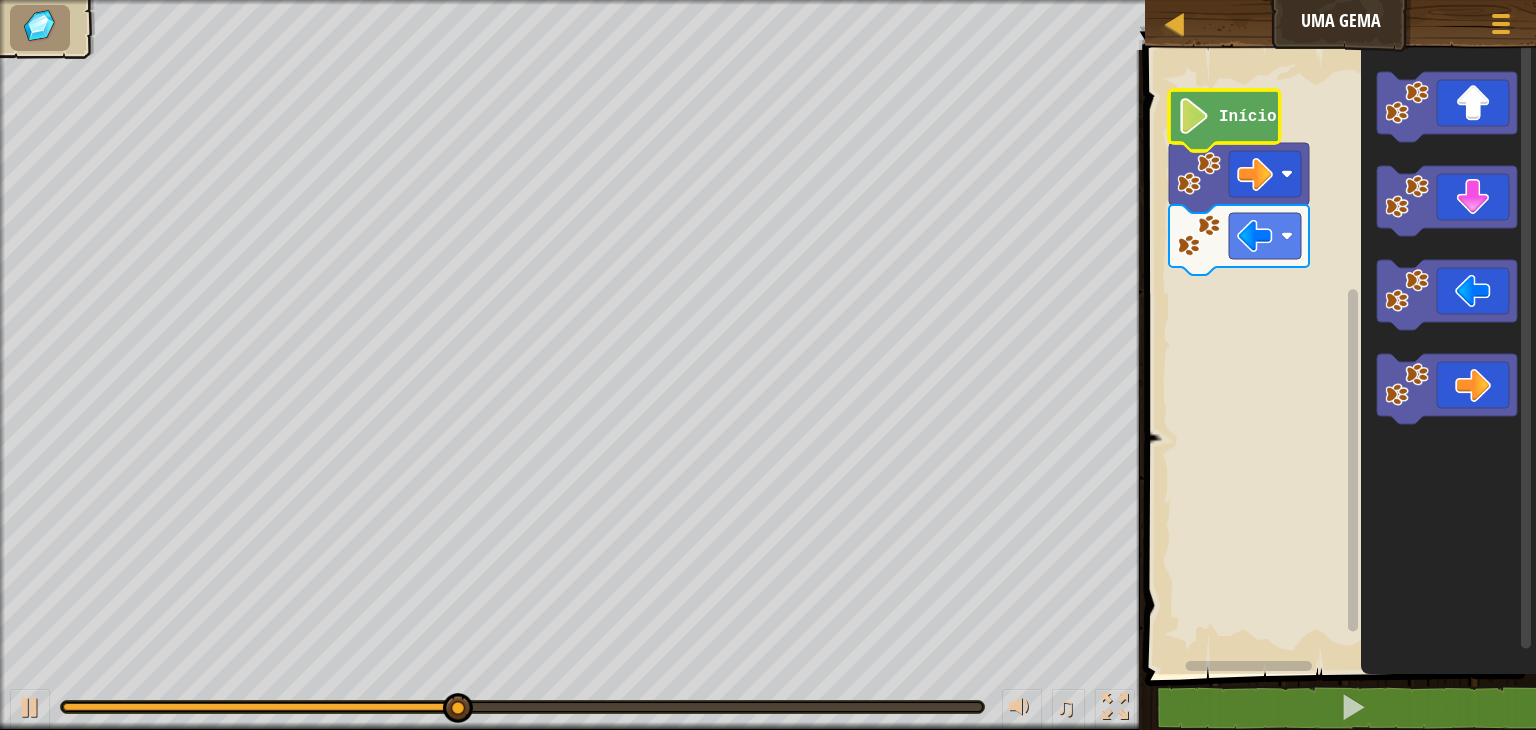 click 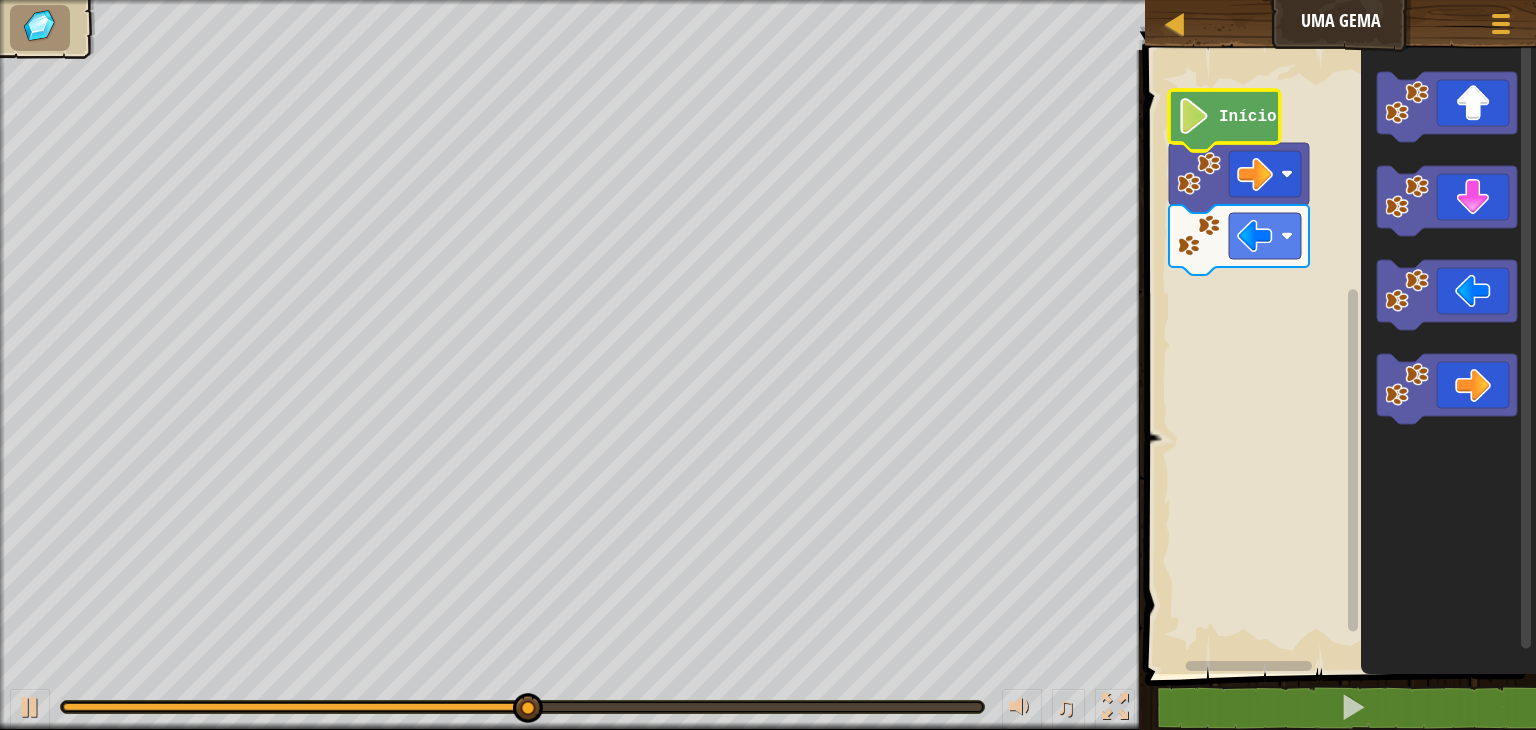 click 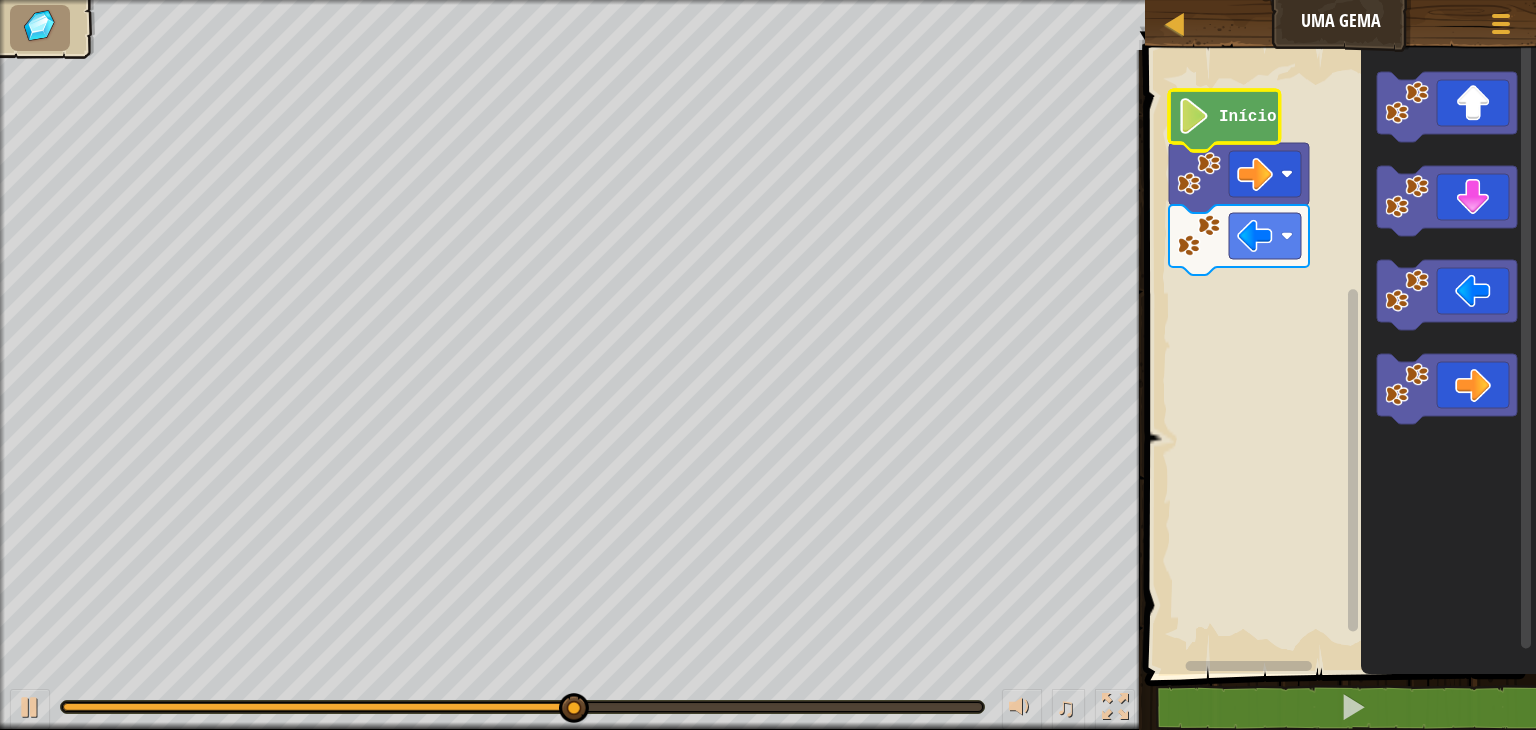 click 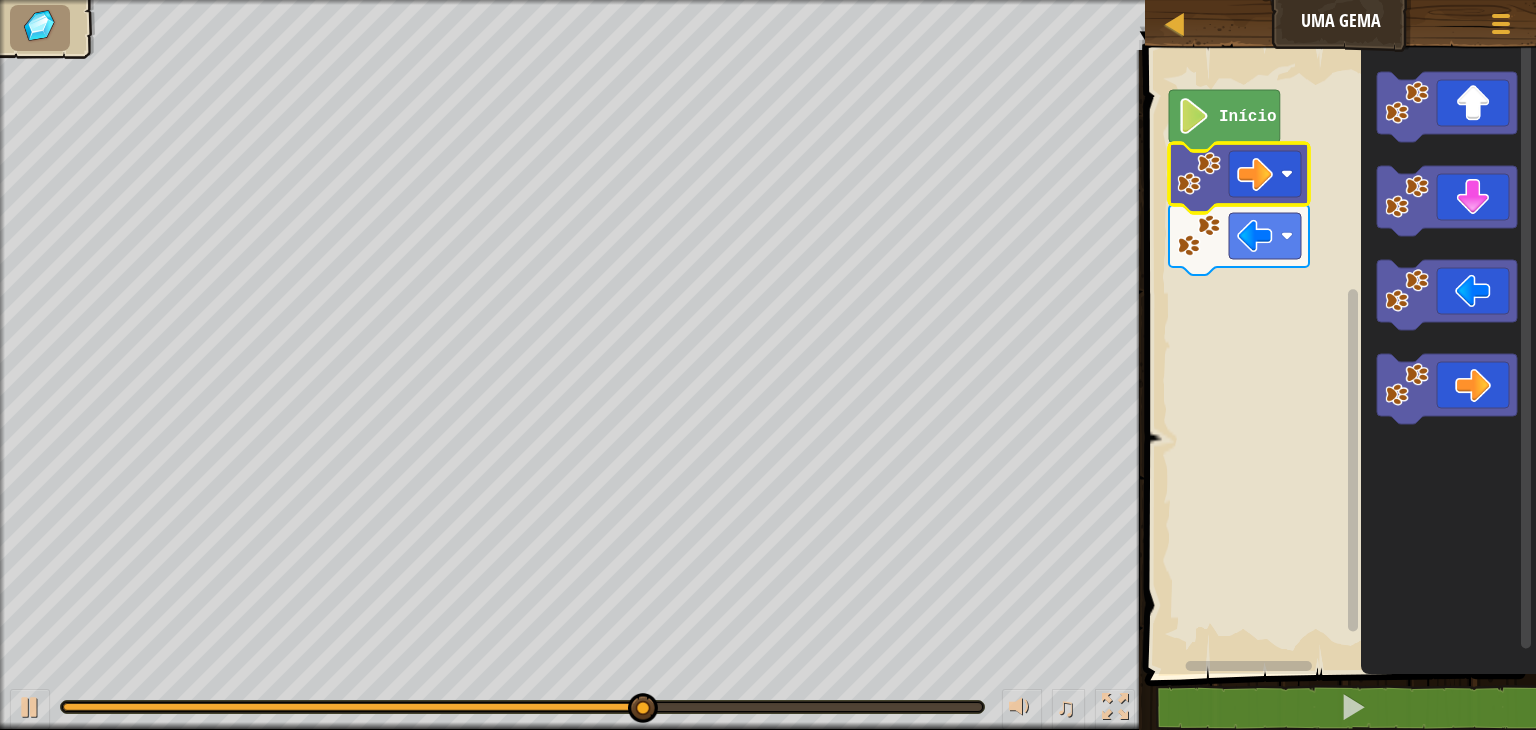 click 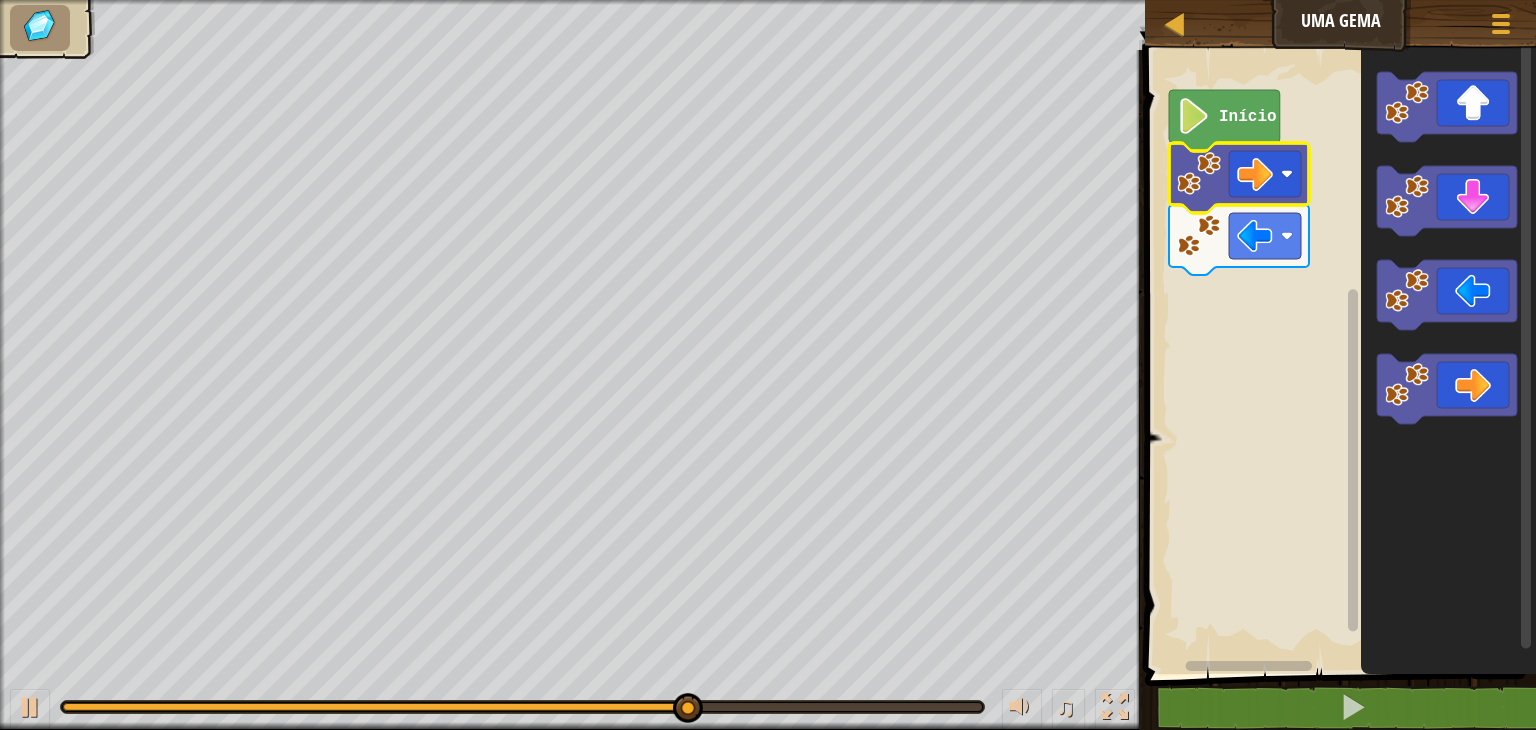 click 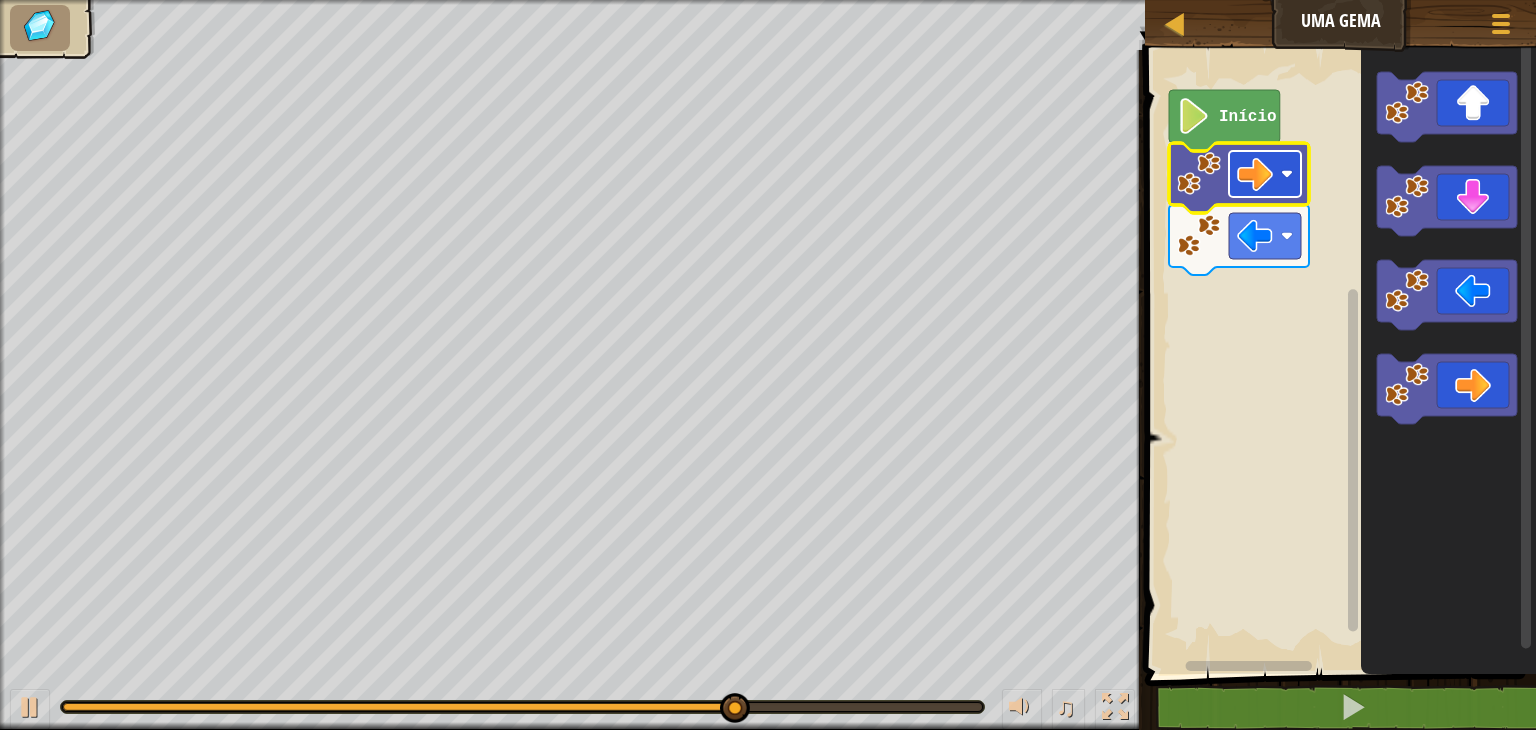 click 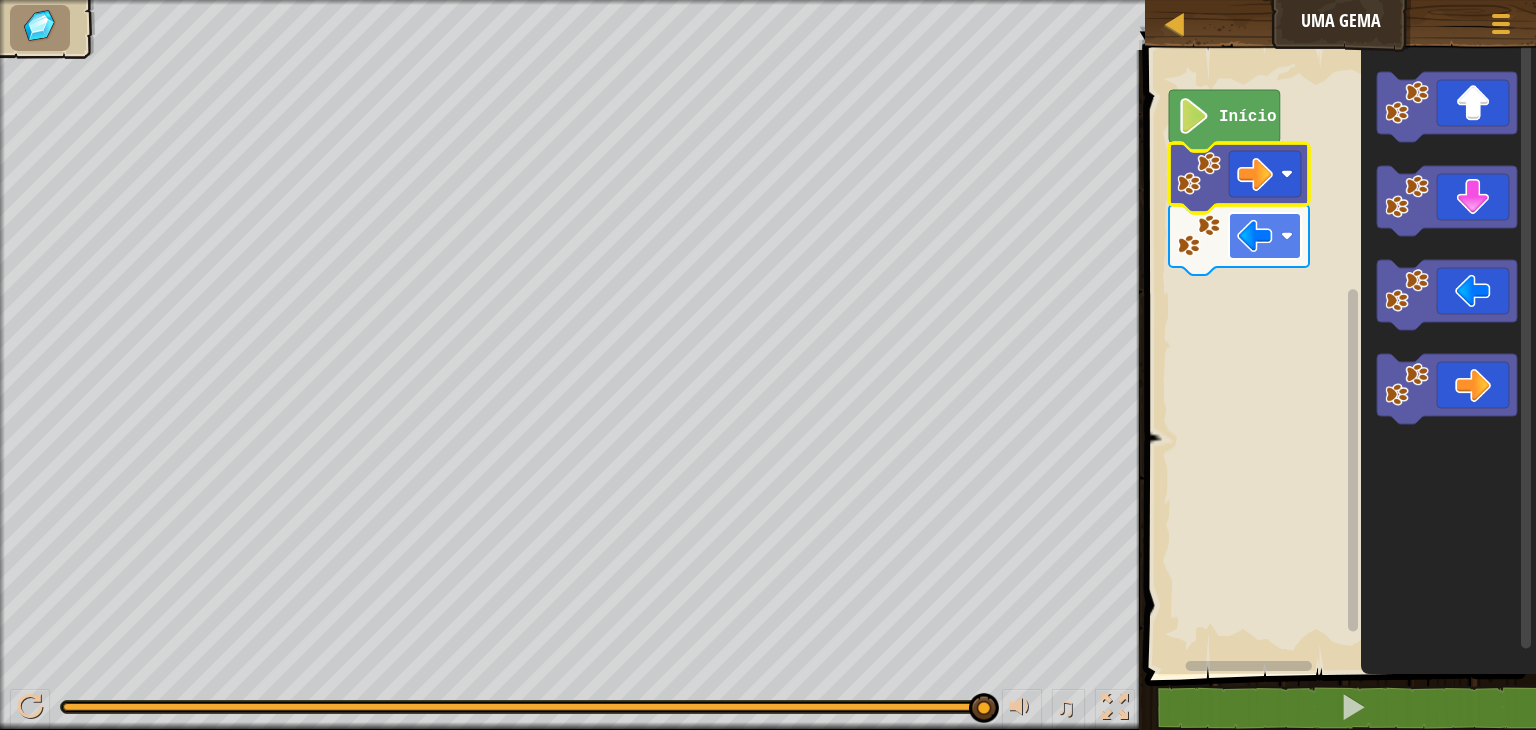 click 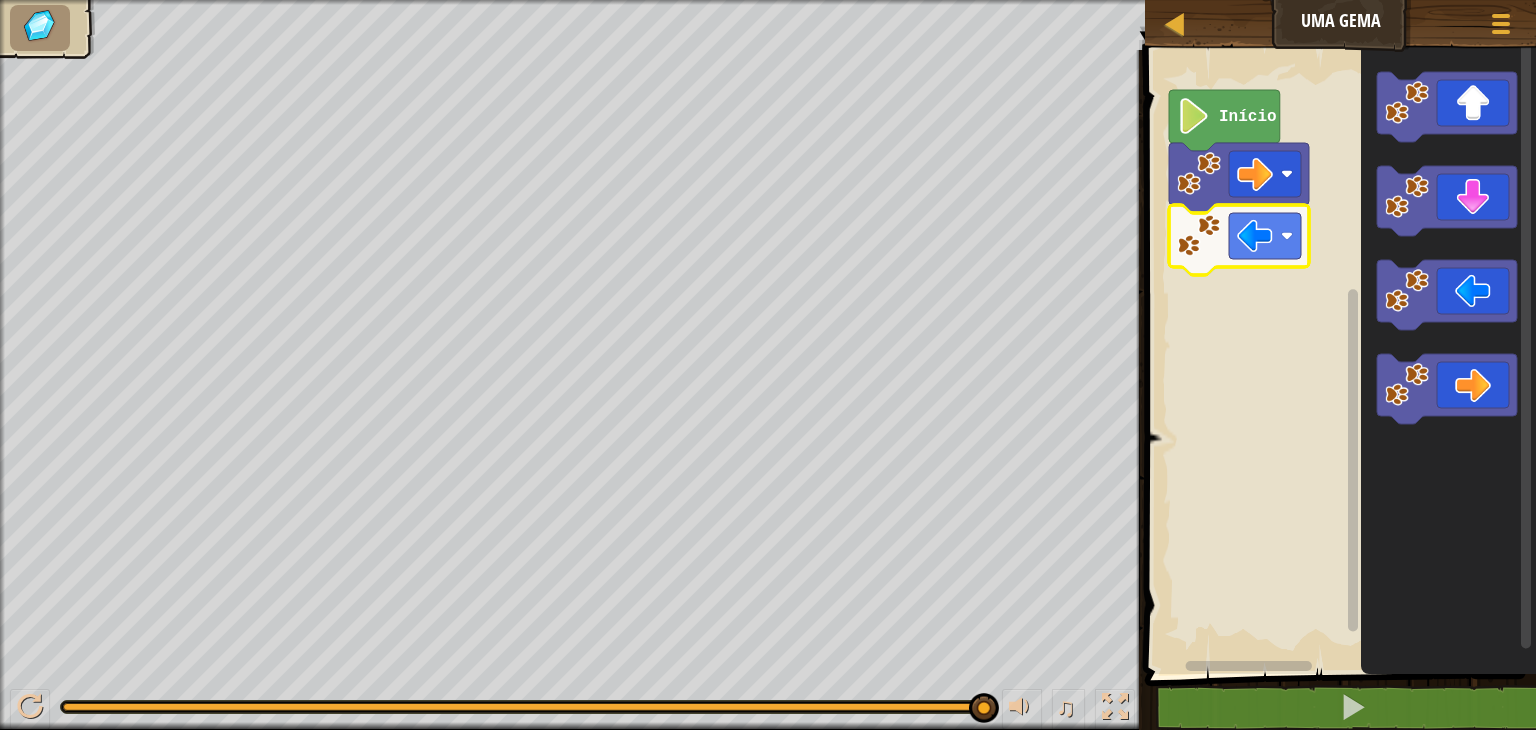 click 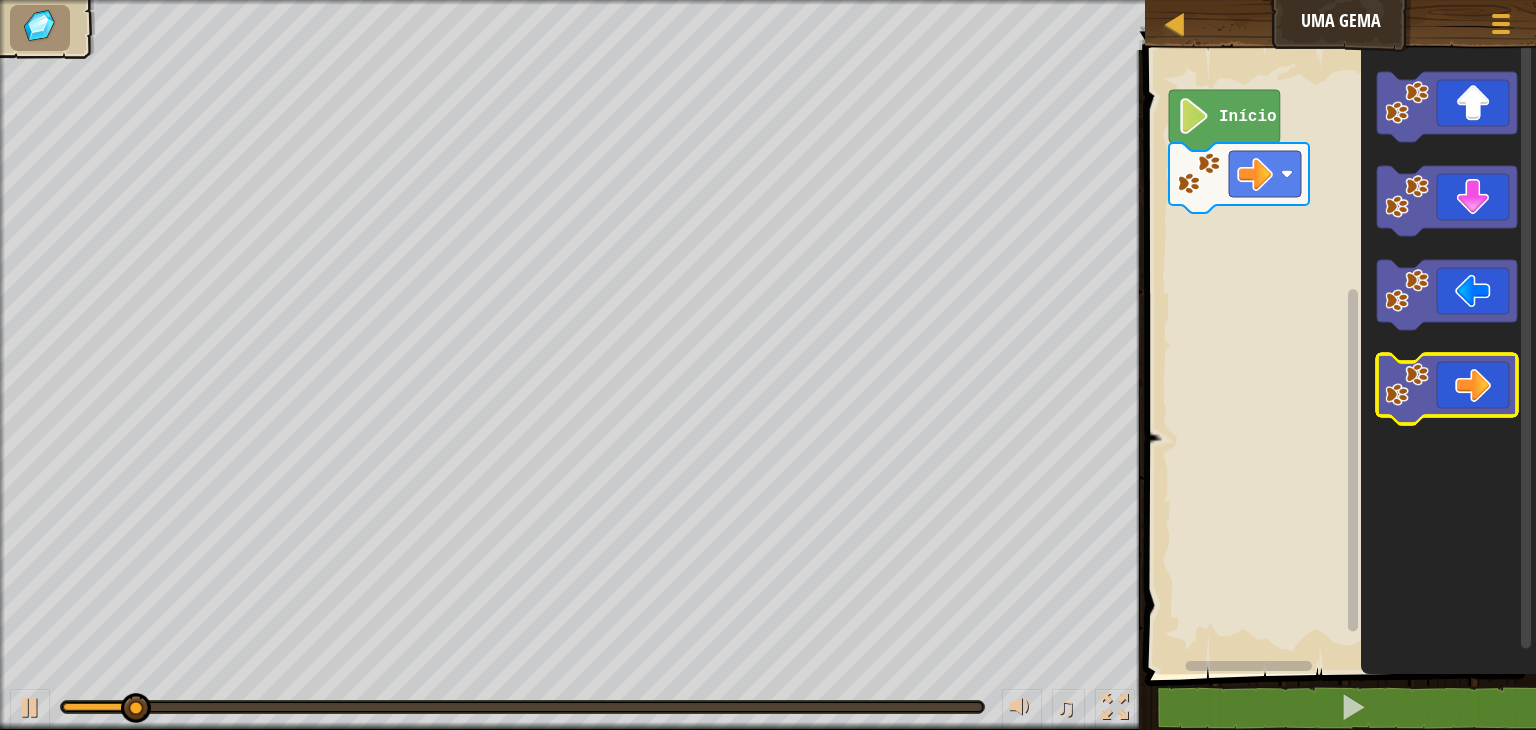 click 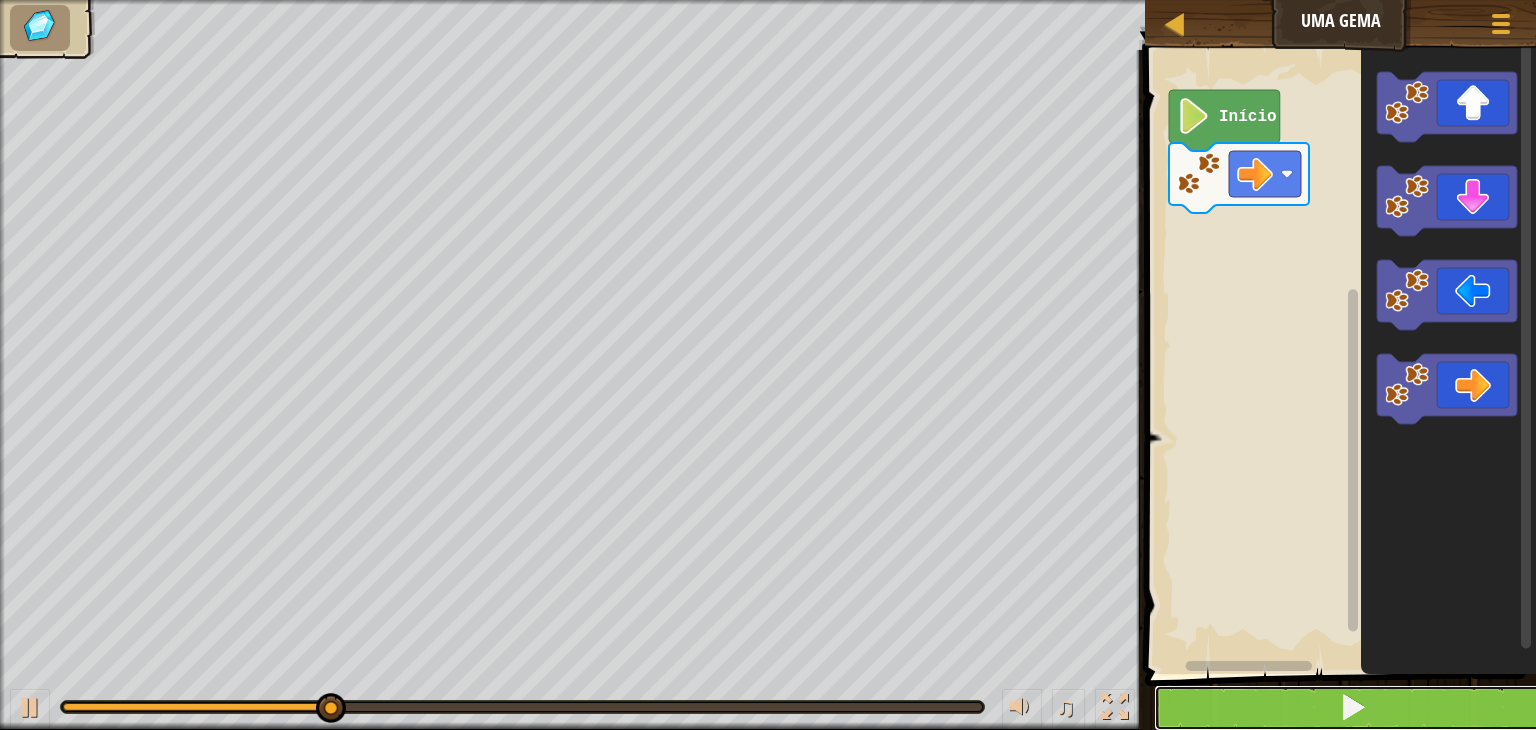 click at bounding box center (1352, 708) 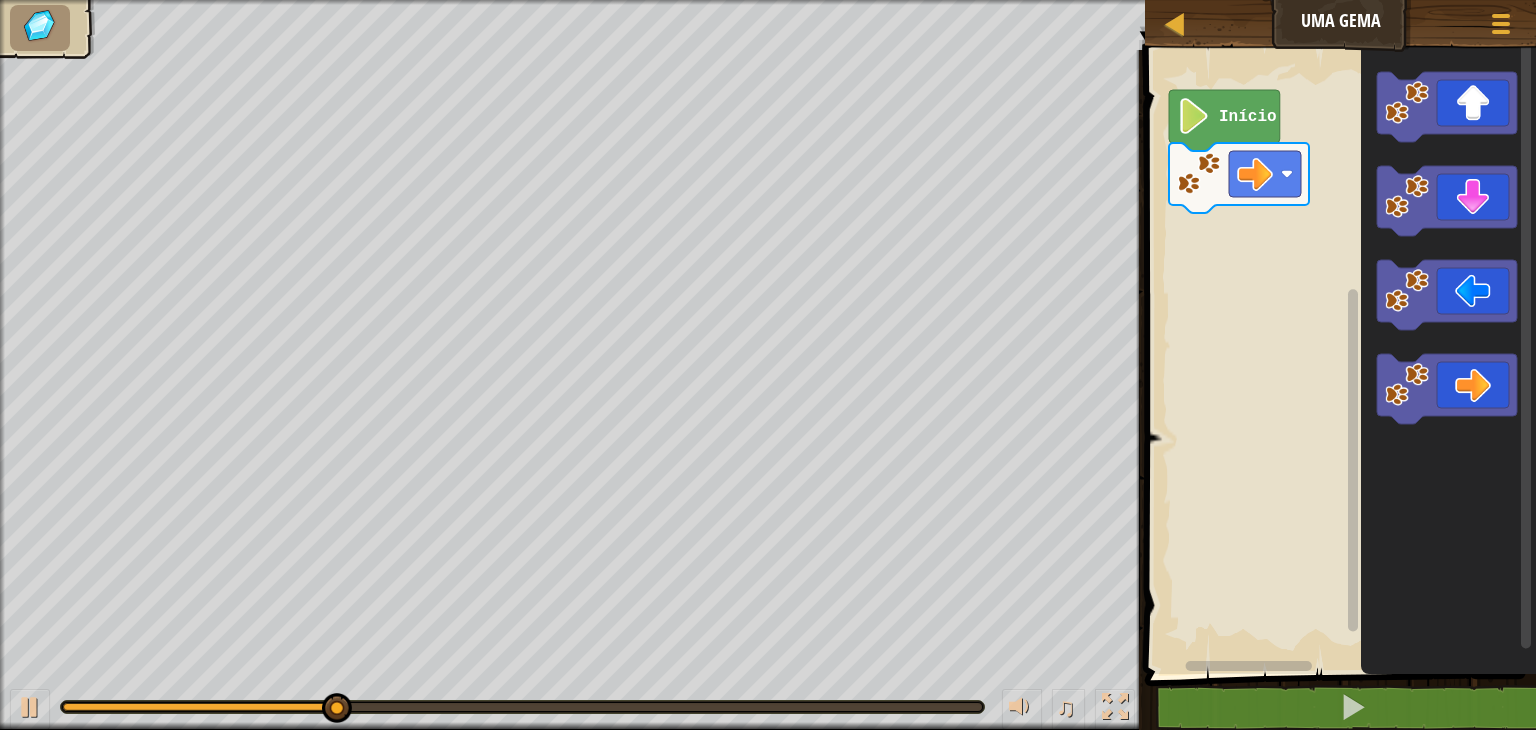 click 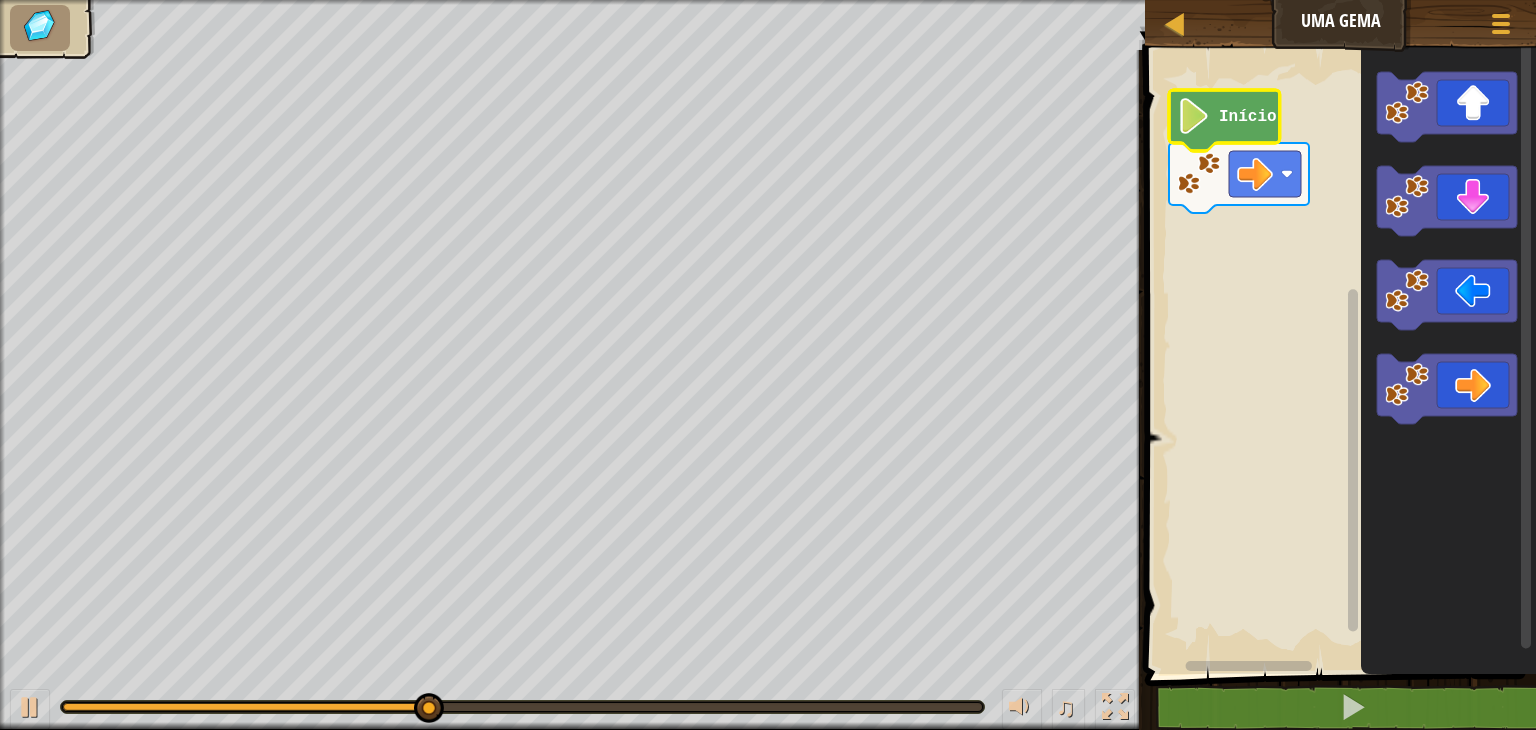 click 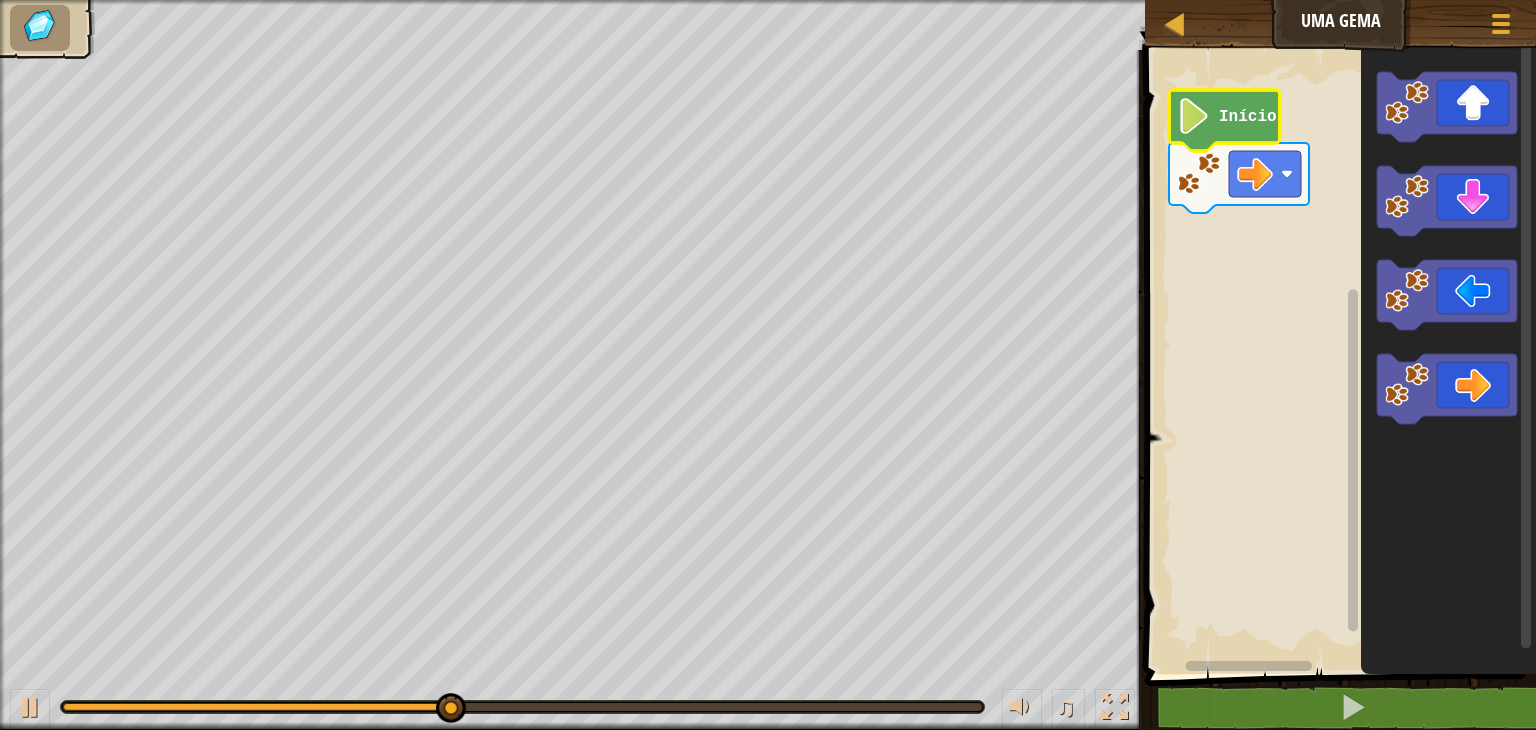 click 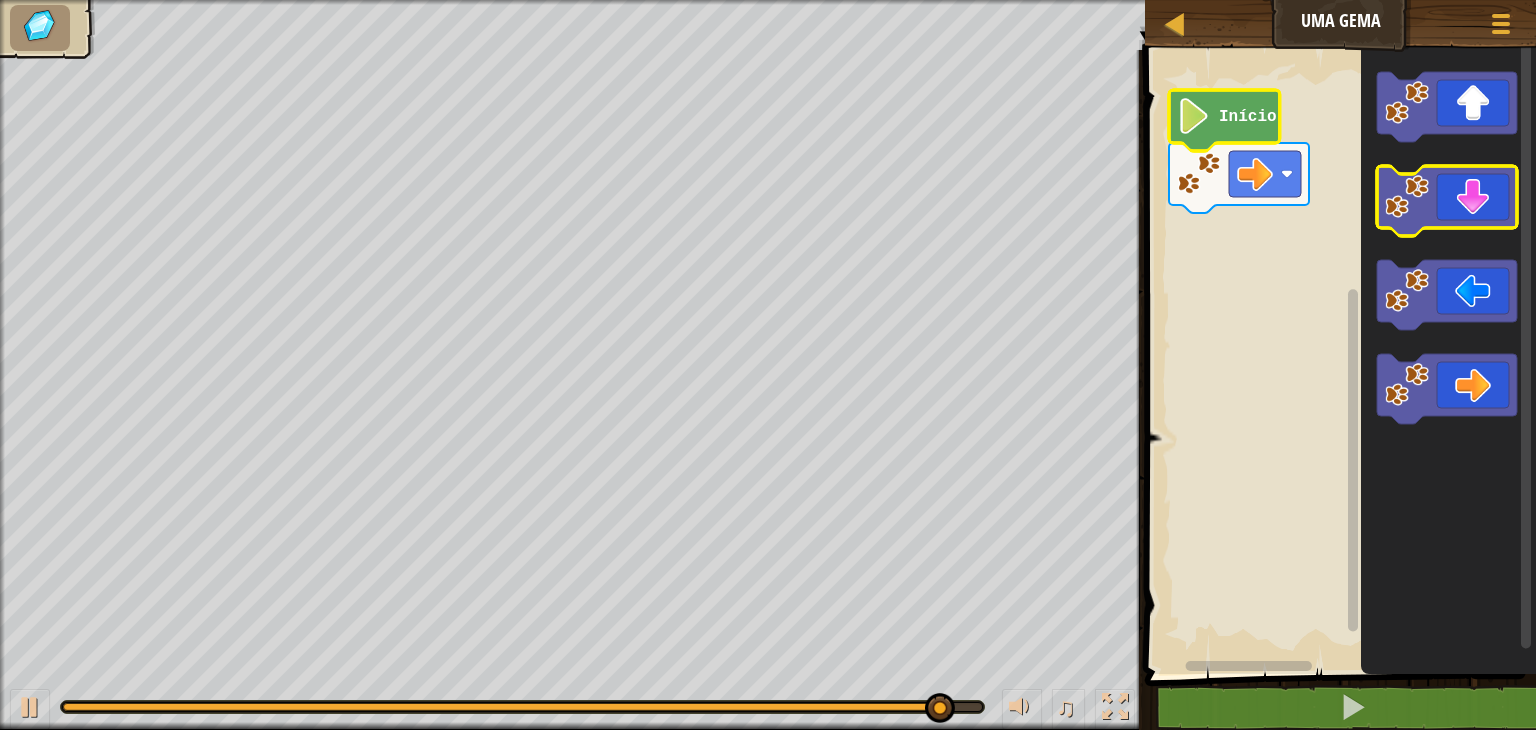 click 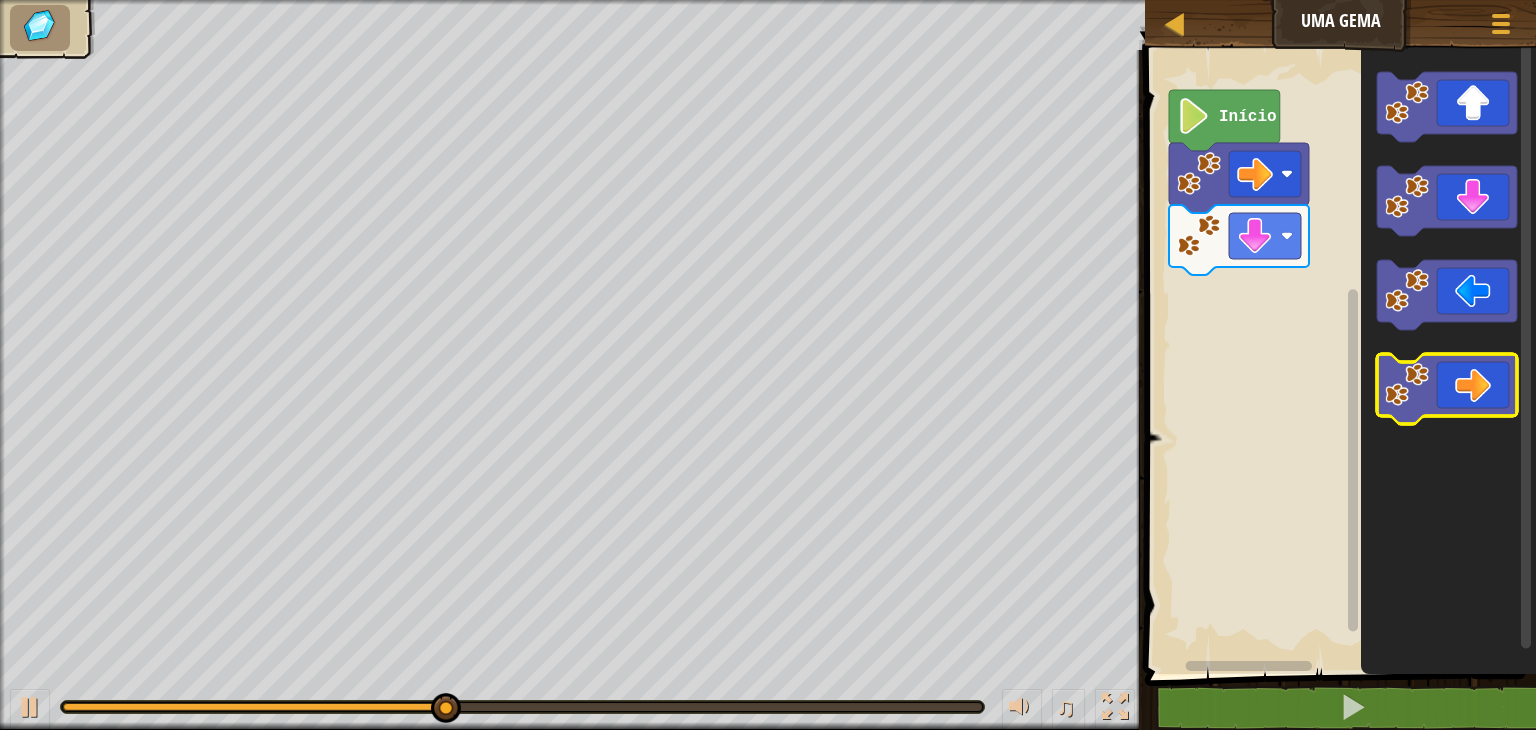 click 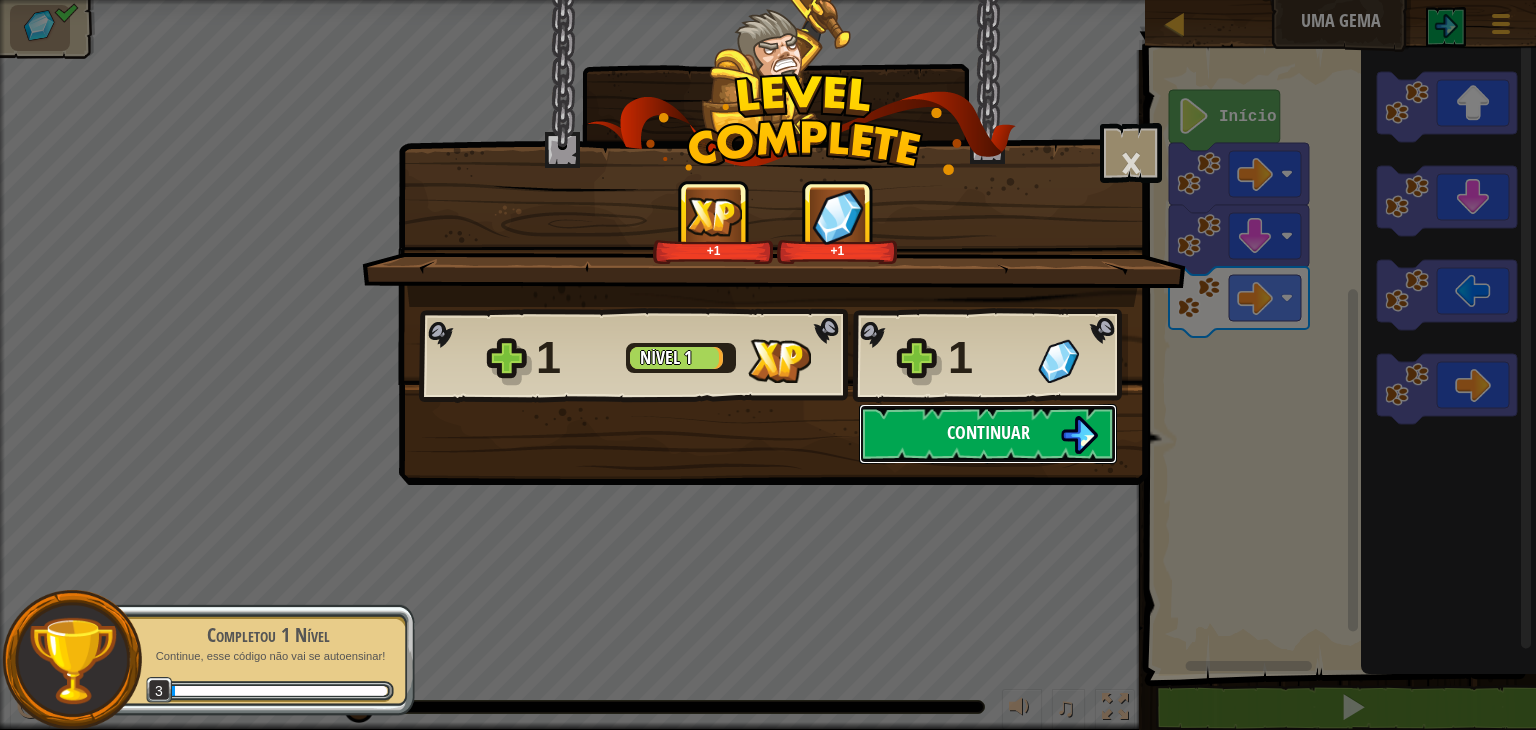 click on "Continuar" at bounding box center [988, 432] 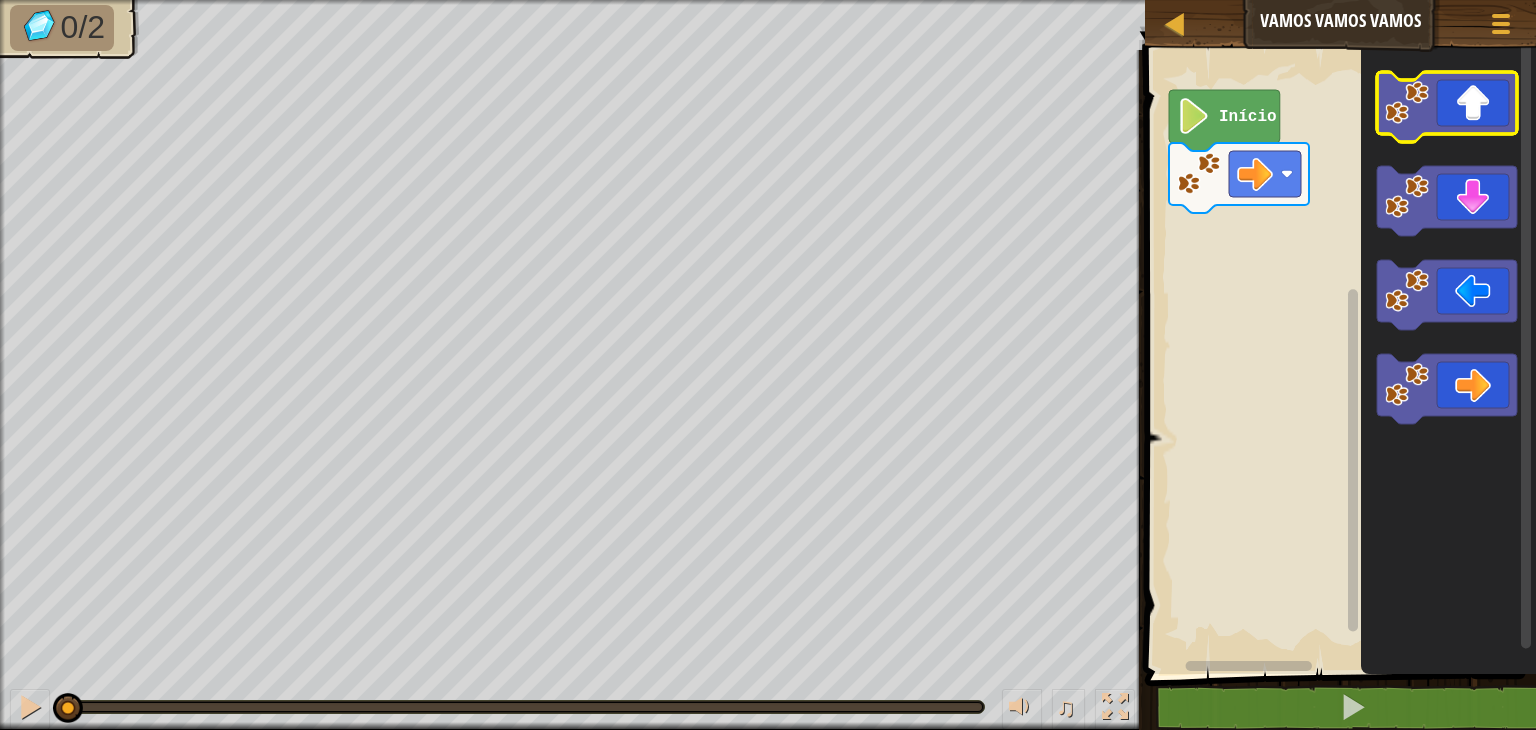 click 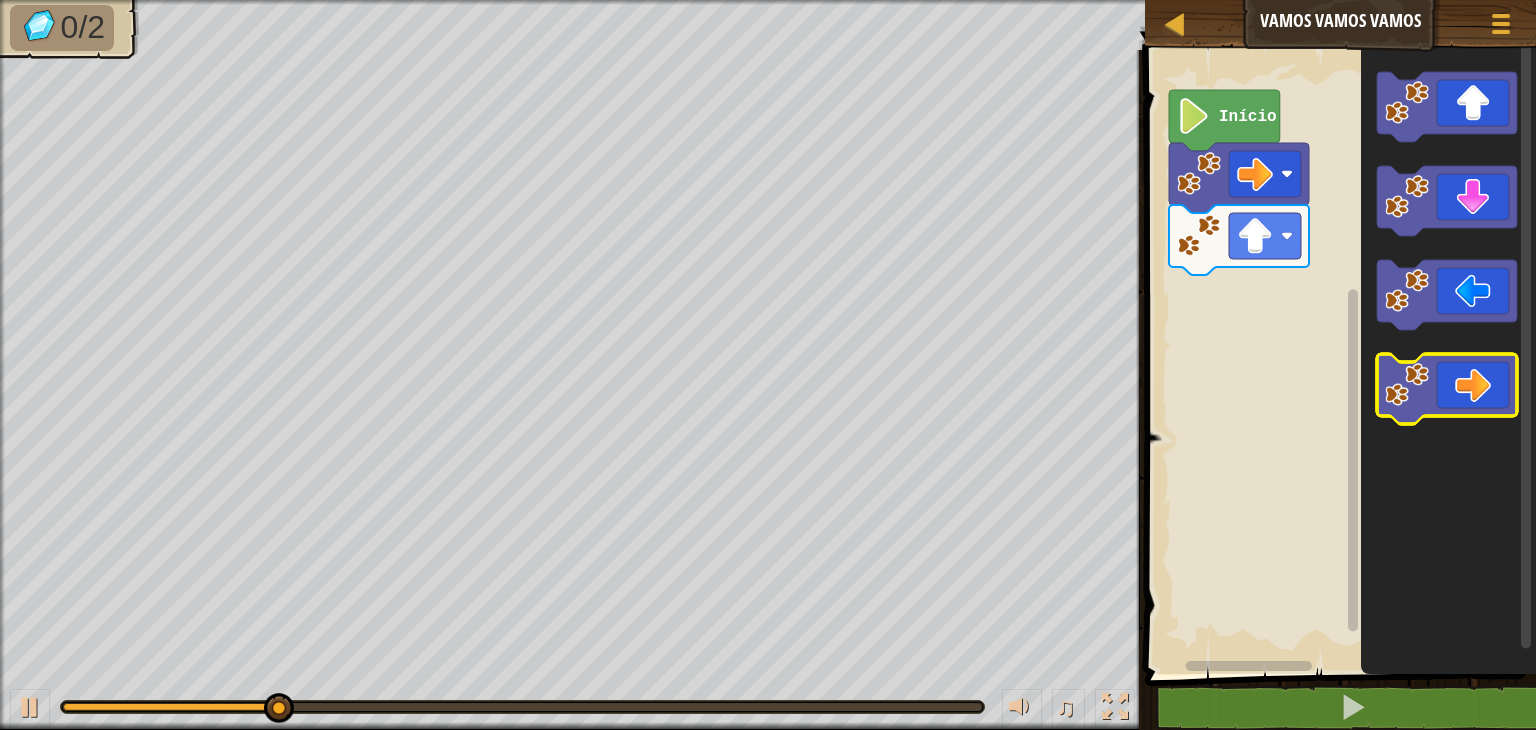 click 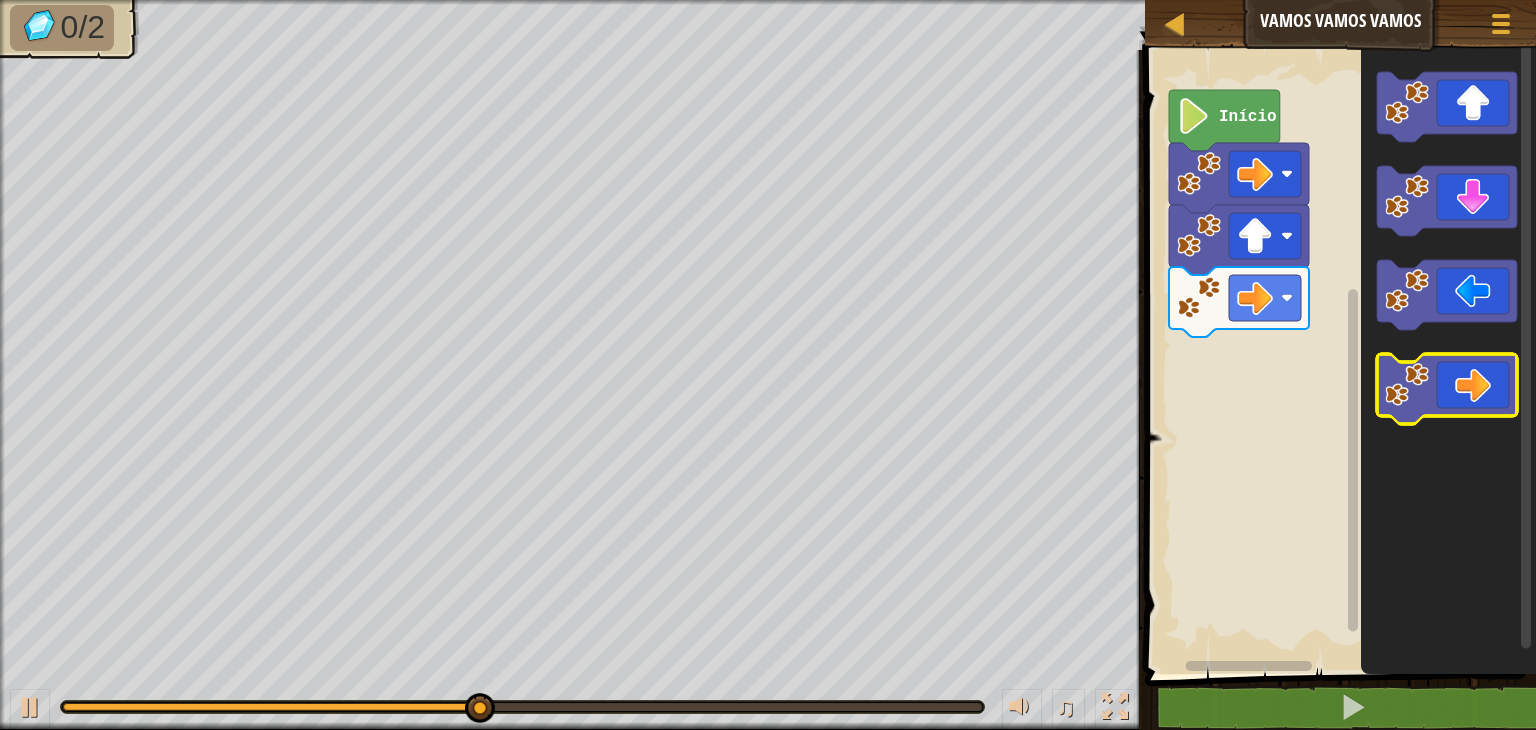 click 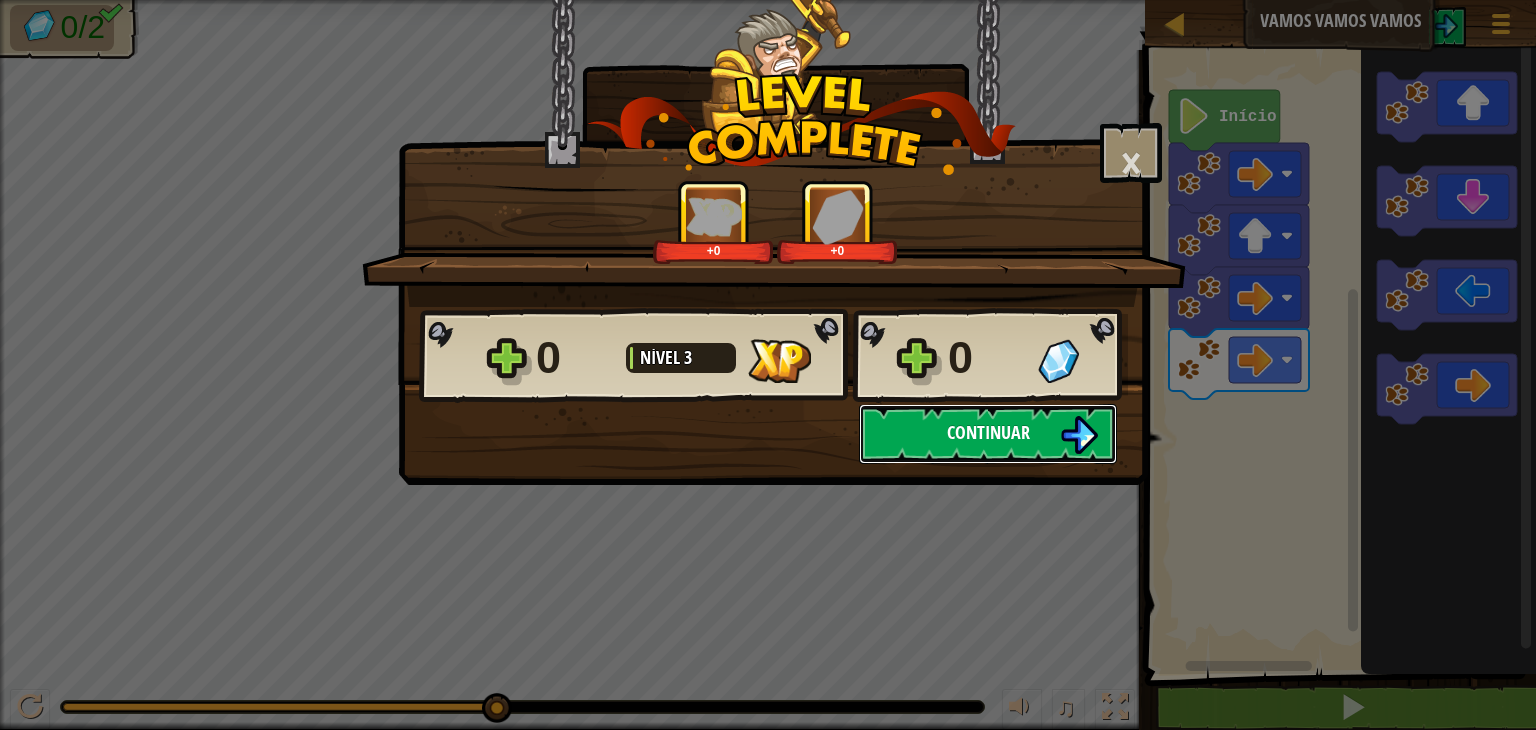 click on "Continuar" at bounding box center (988, 434) 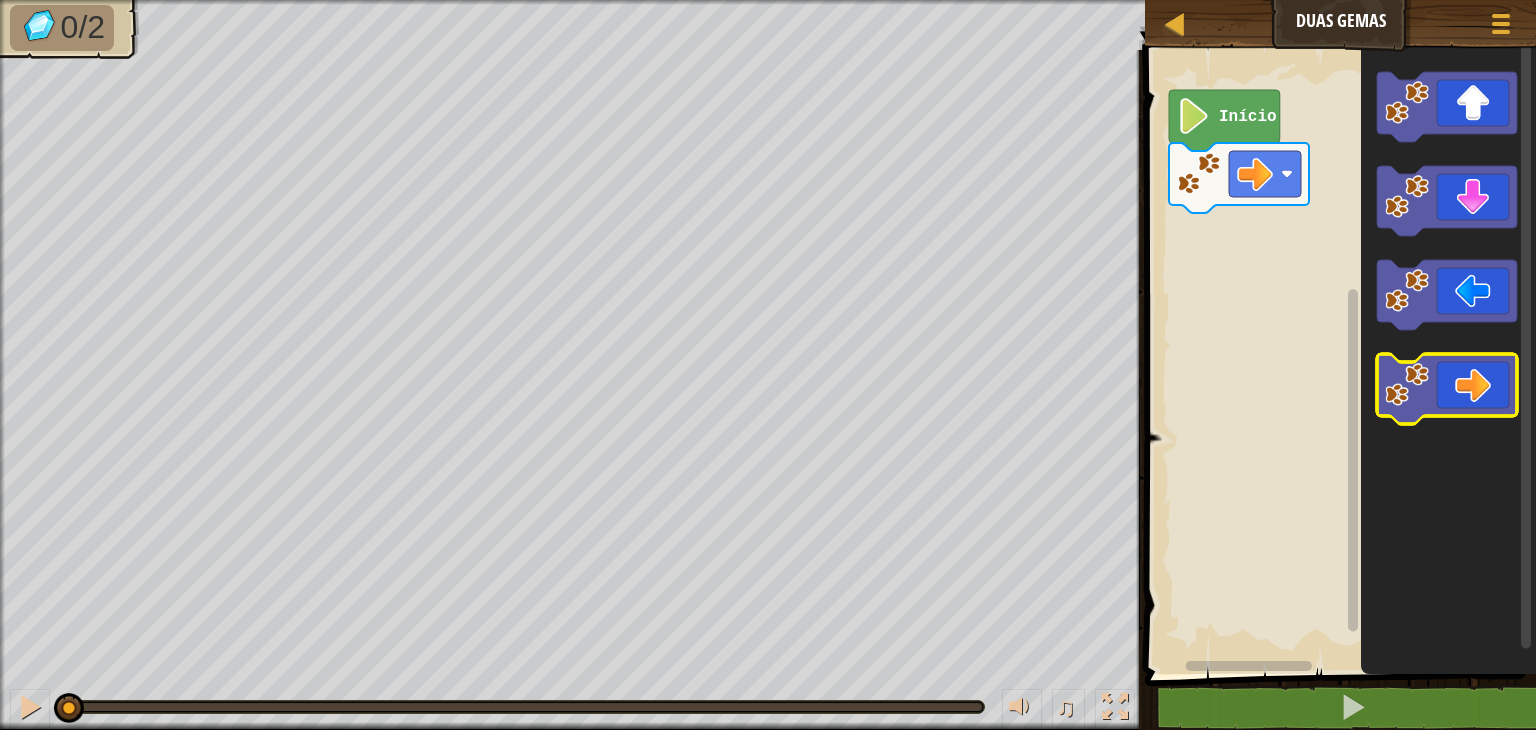 click 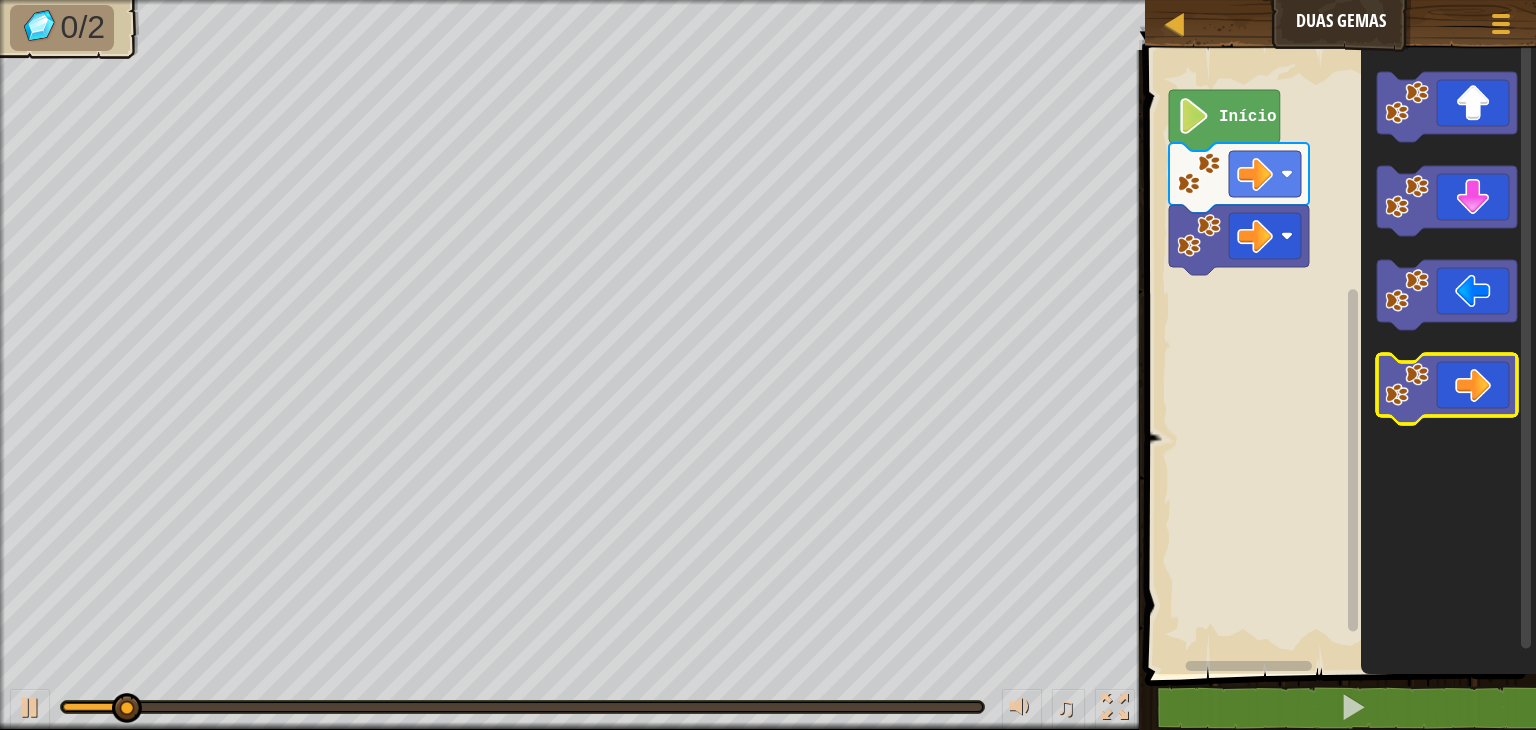 click 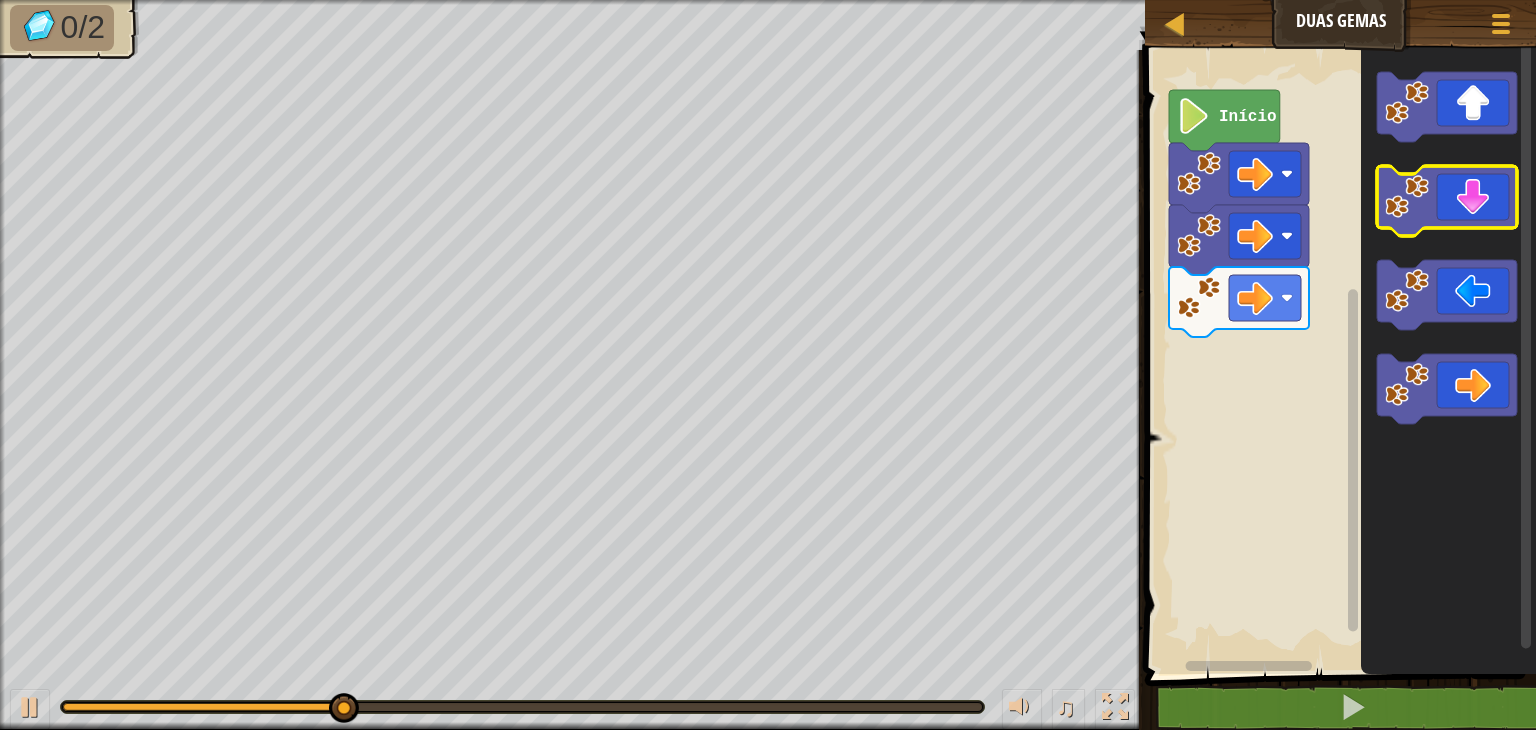 click 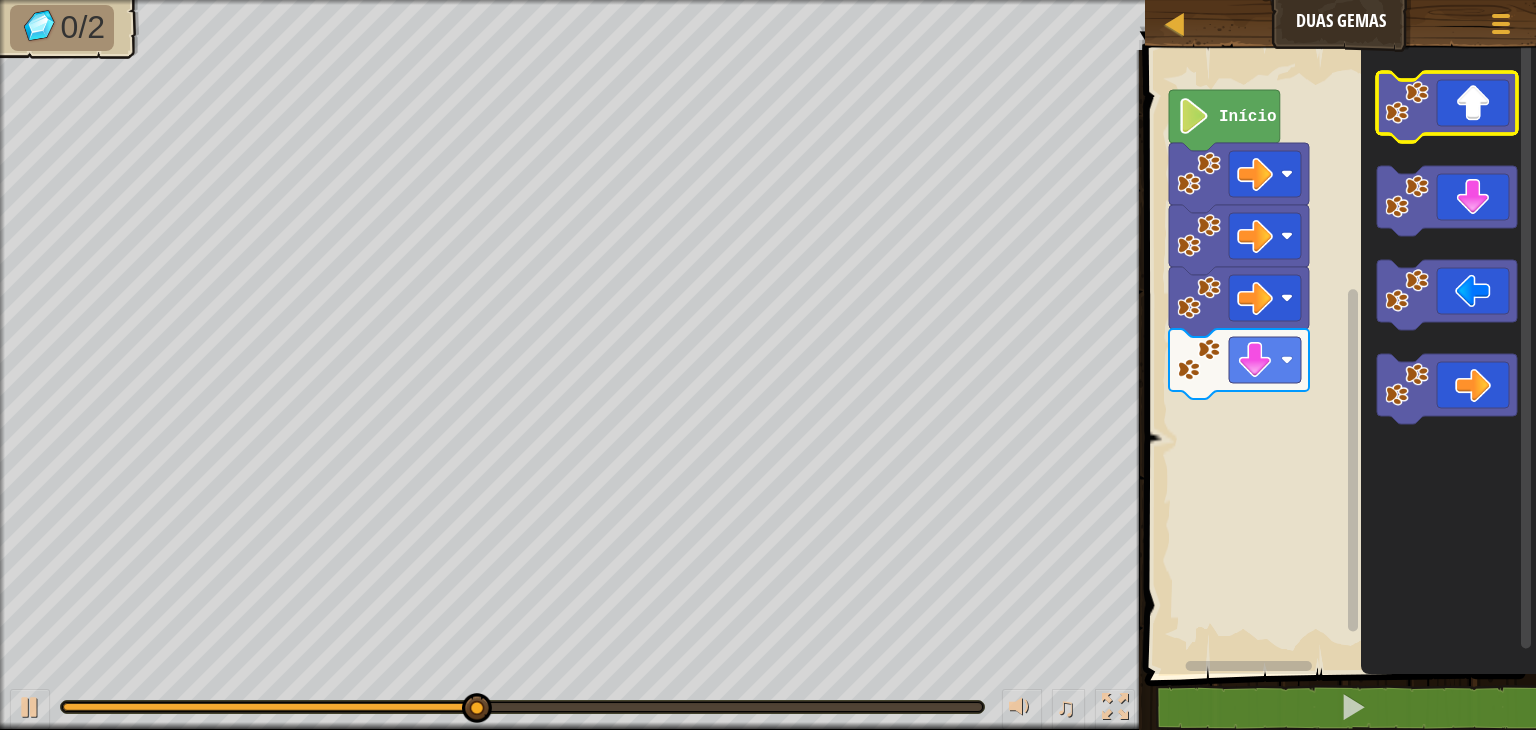 click 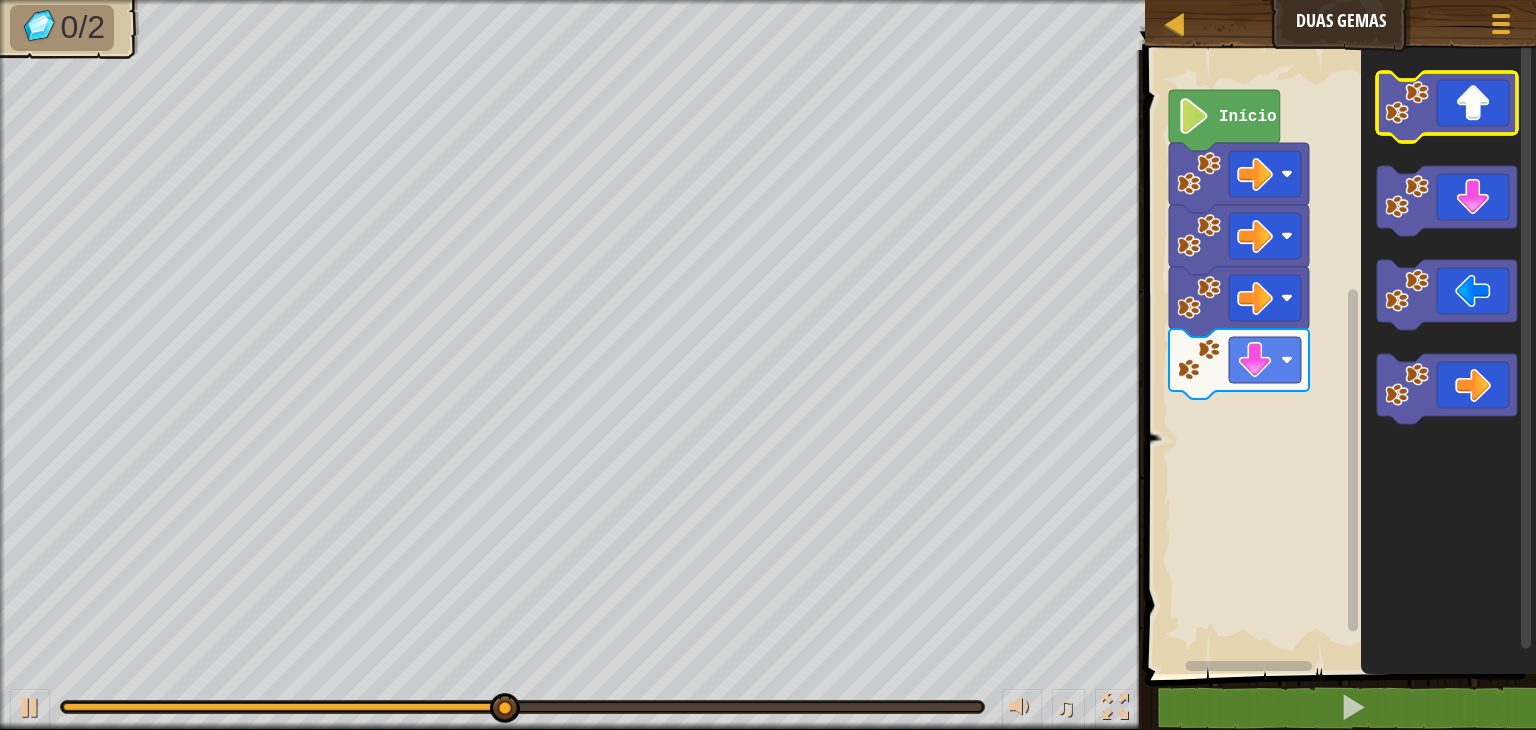 click 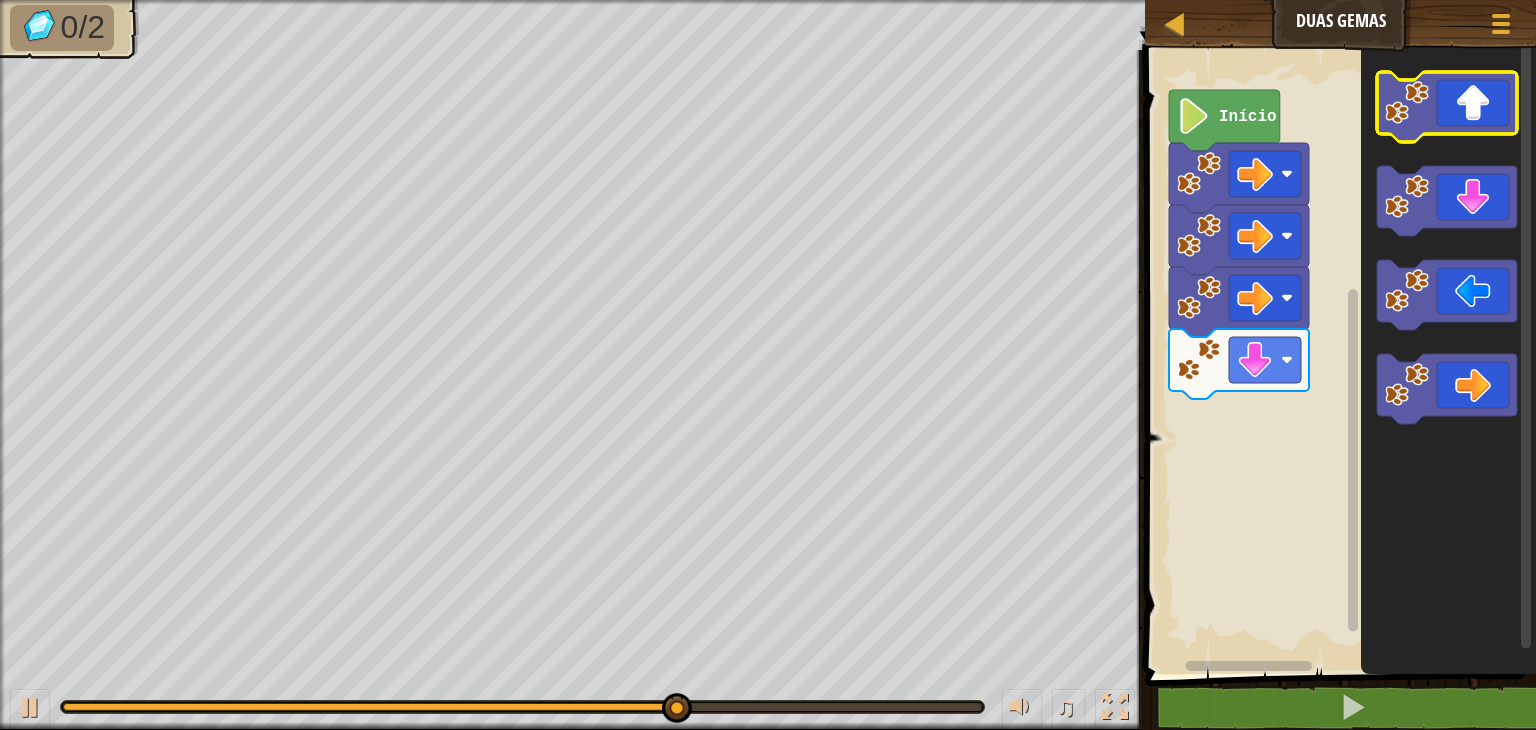 click 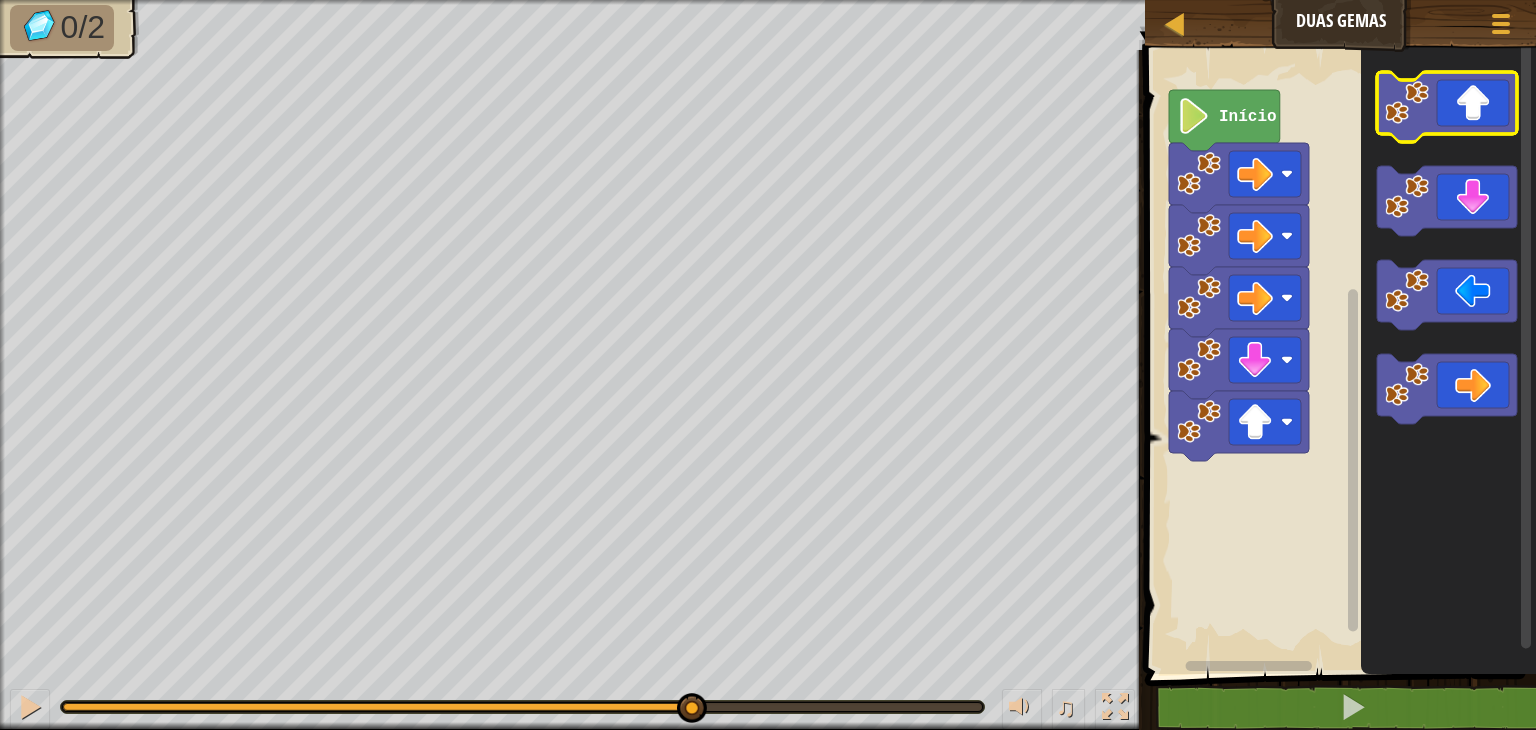 click 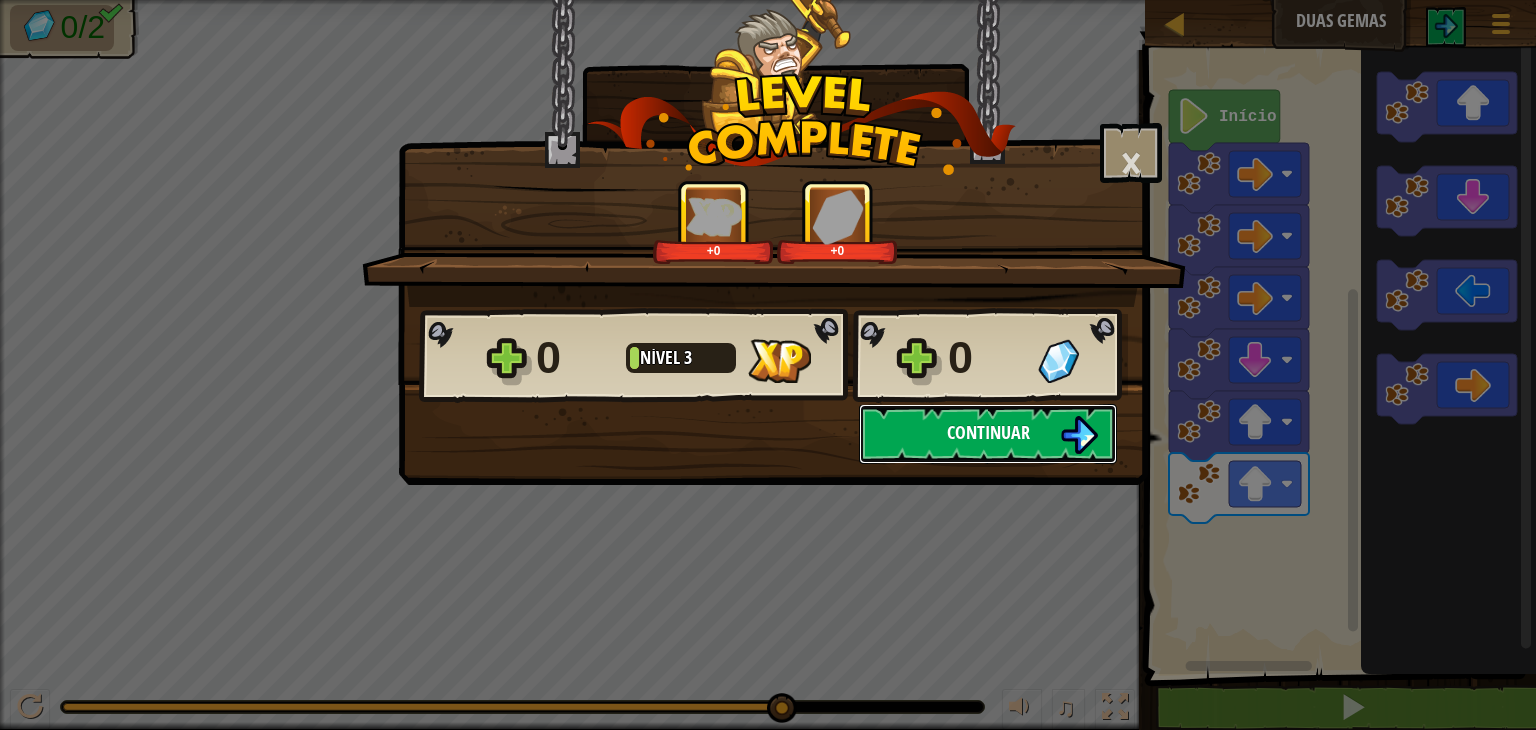 click at bounding box center (1079, 435) 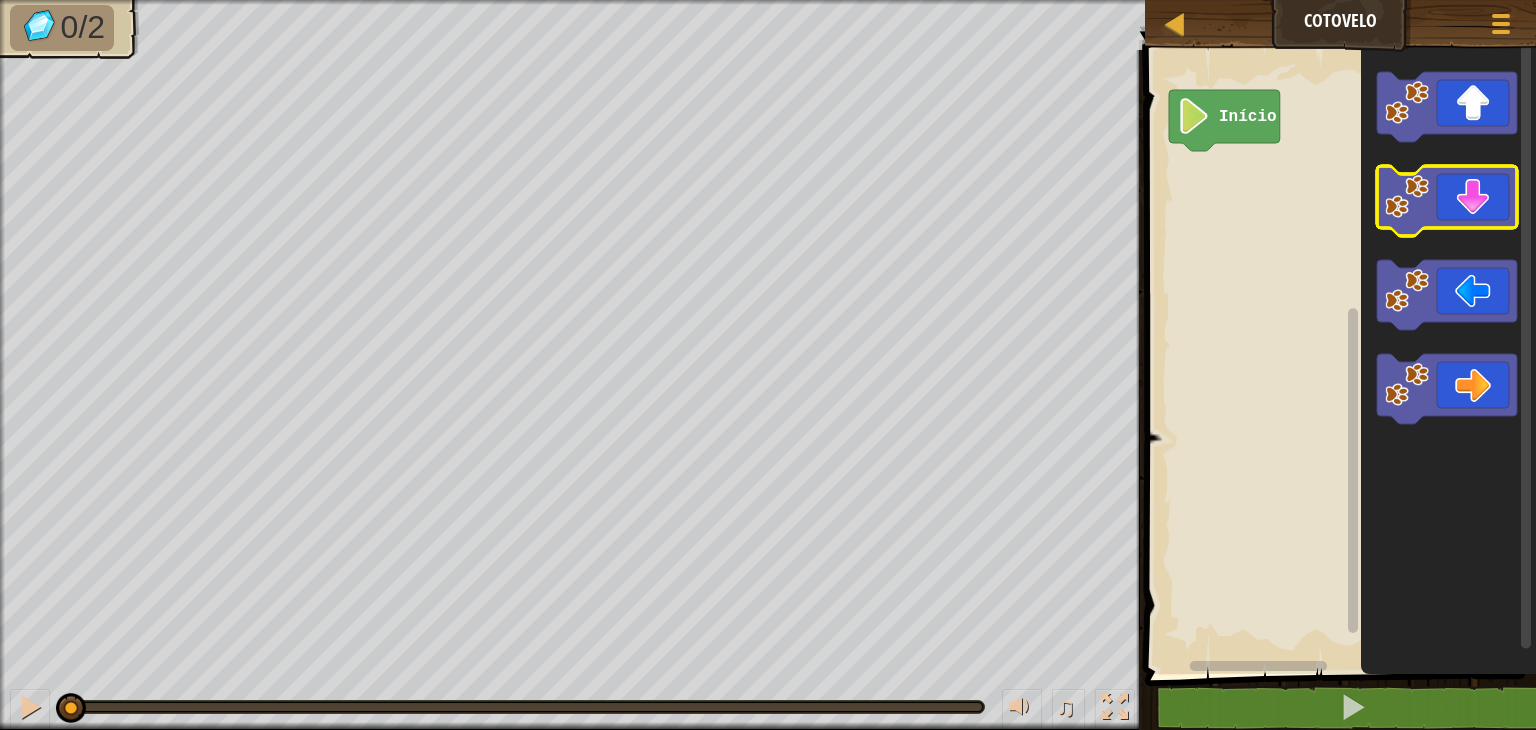 click 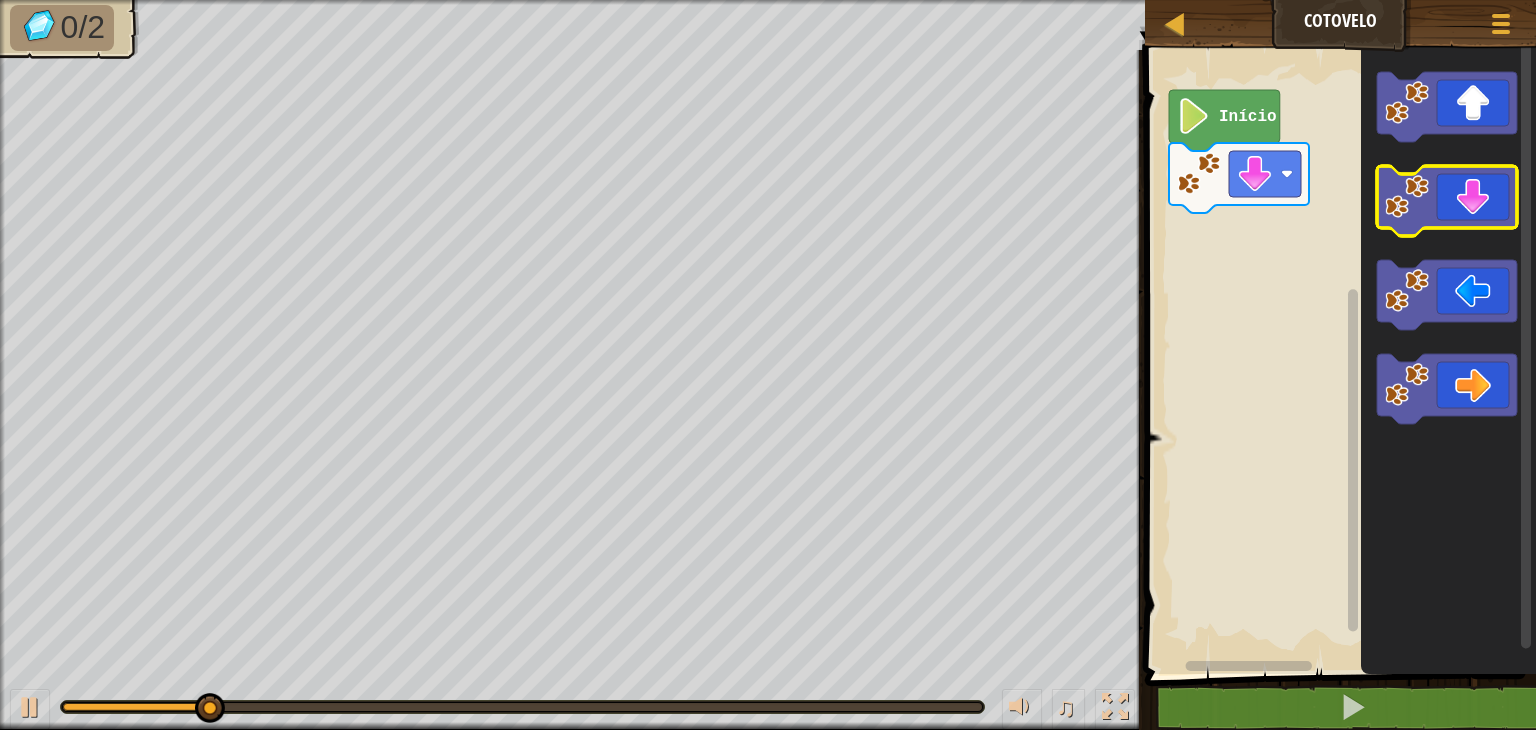 click 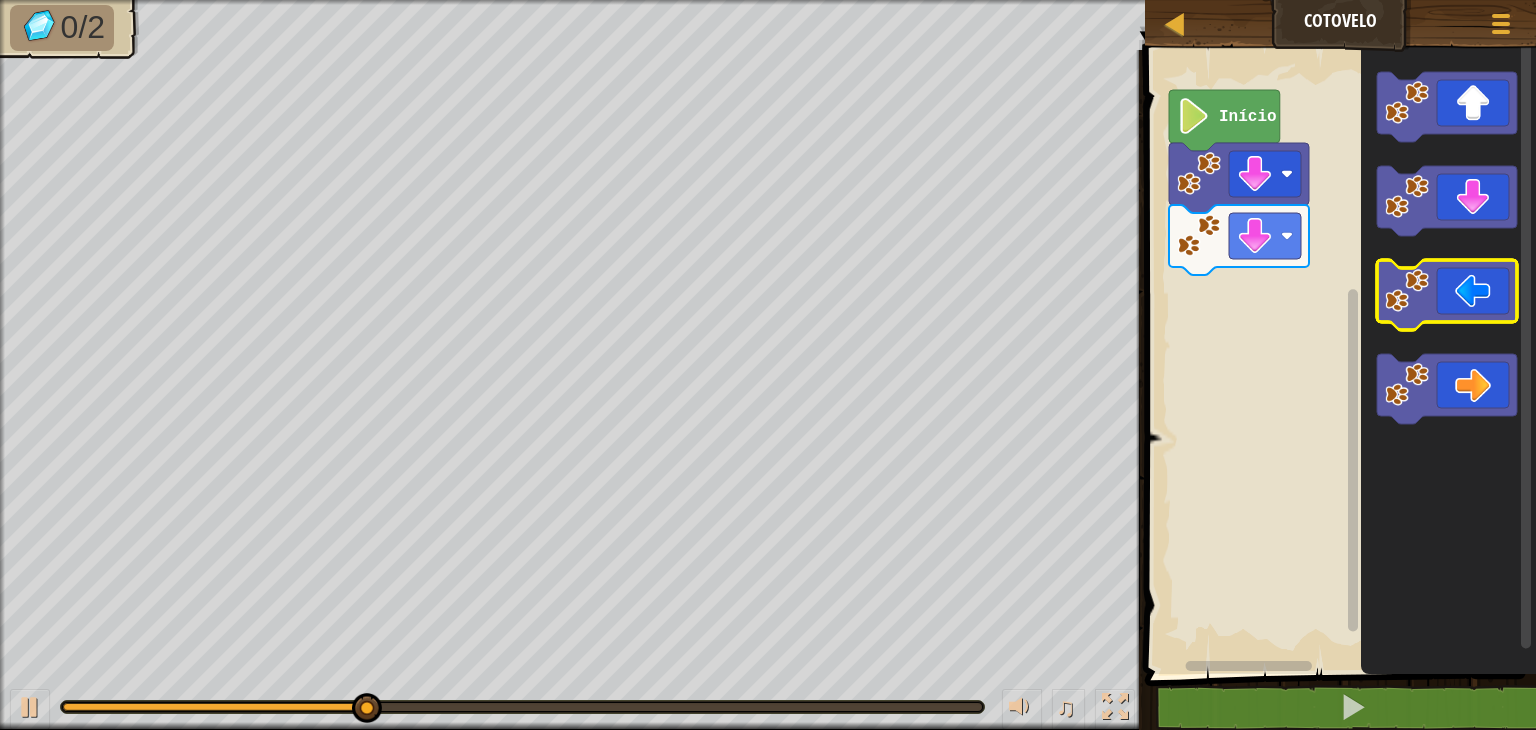 click 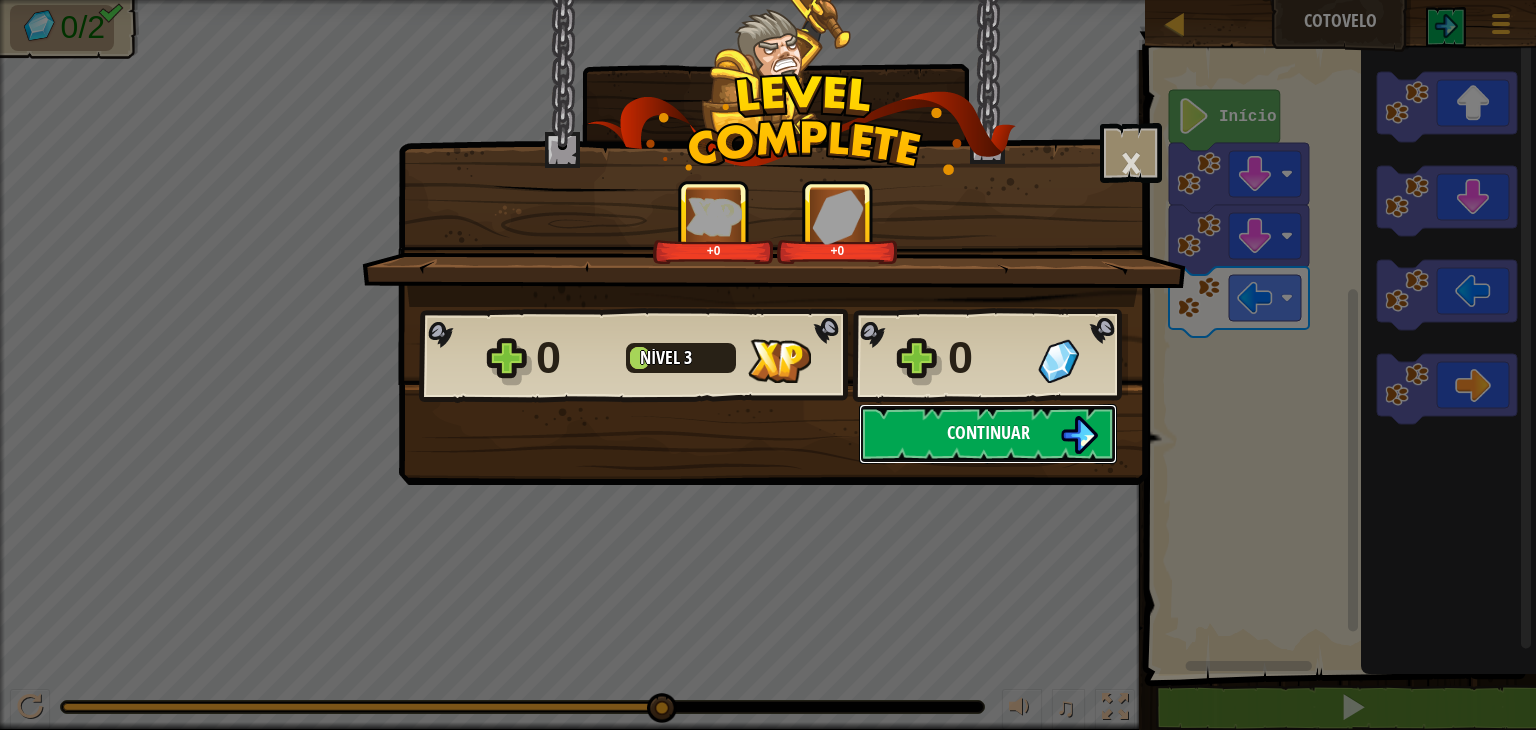 click at bounding box center [1079, 435] 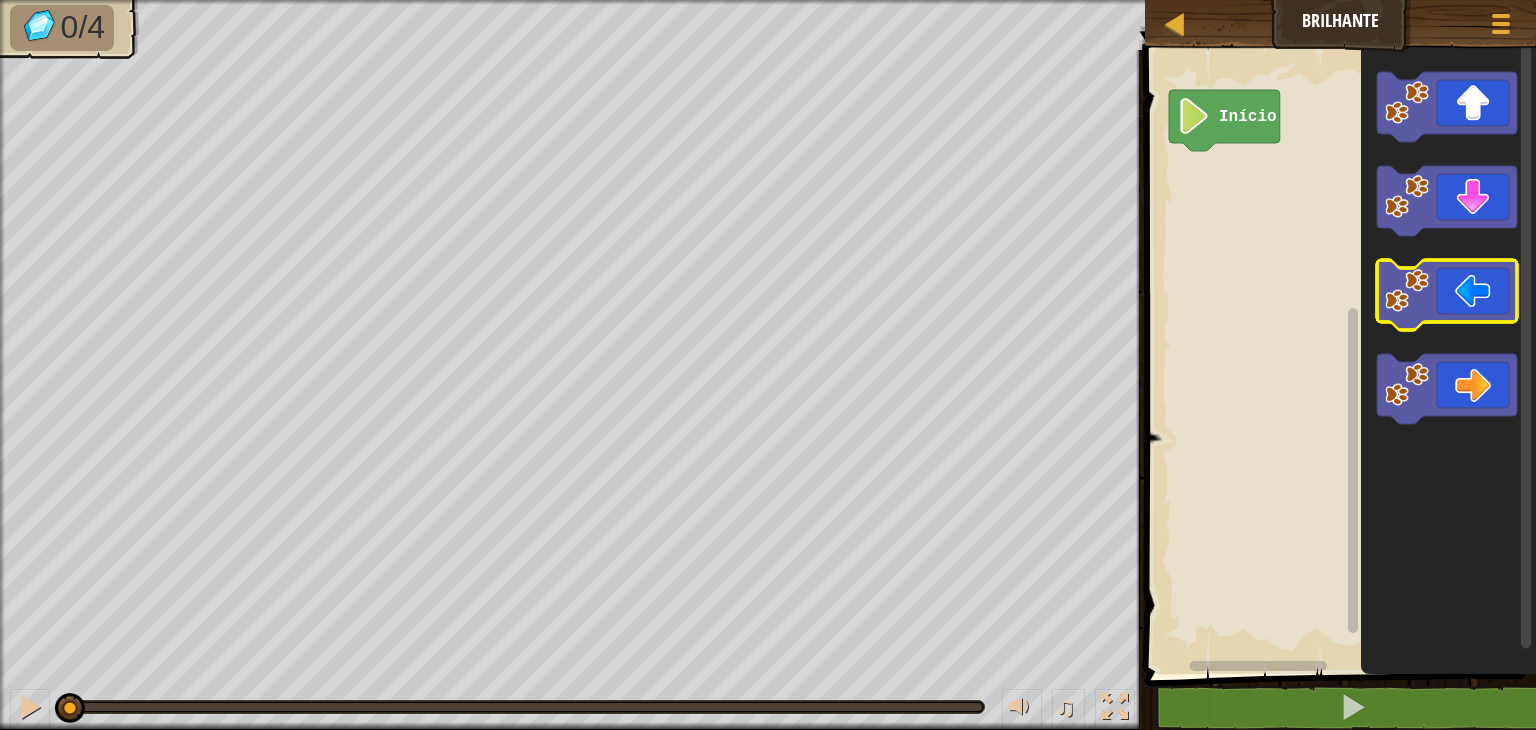 click 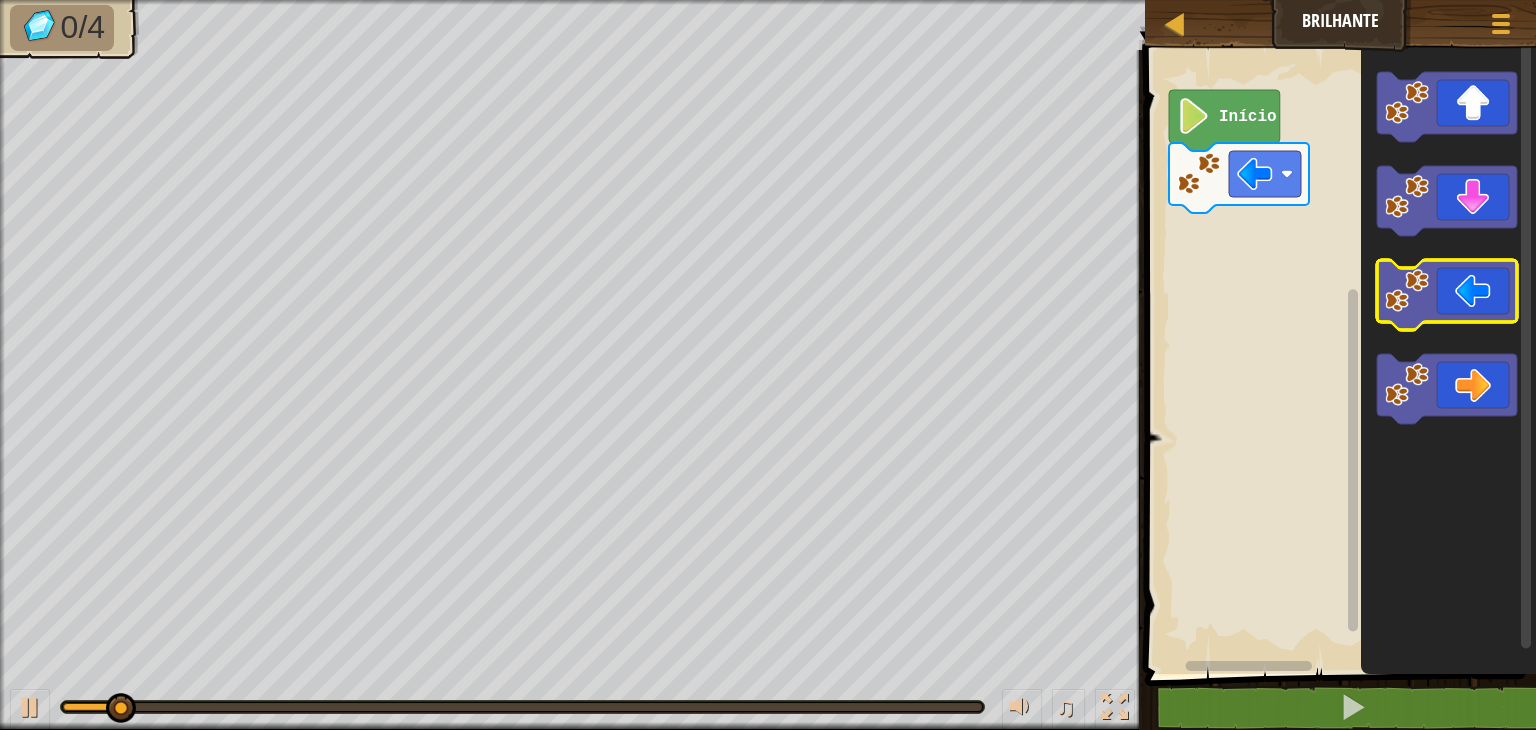 click 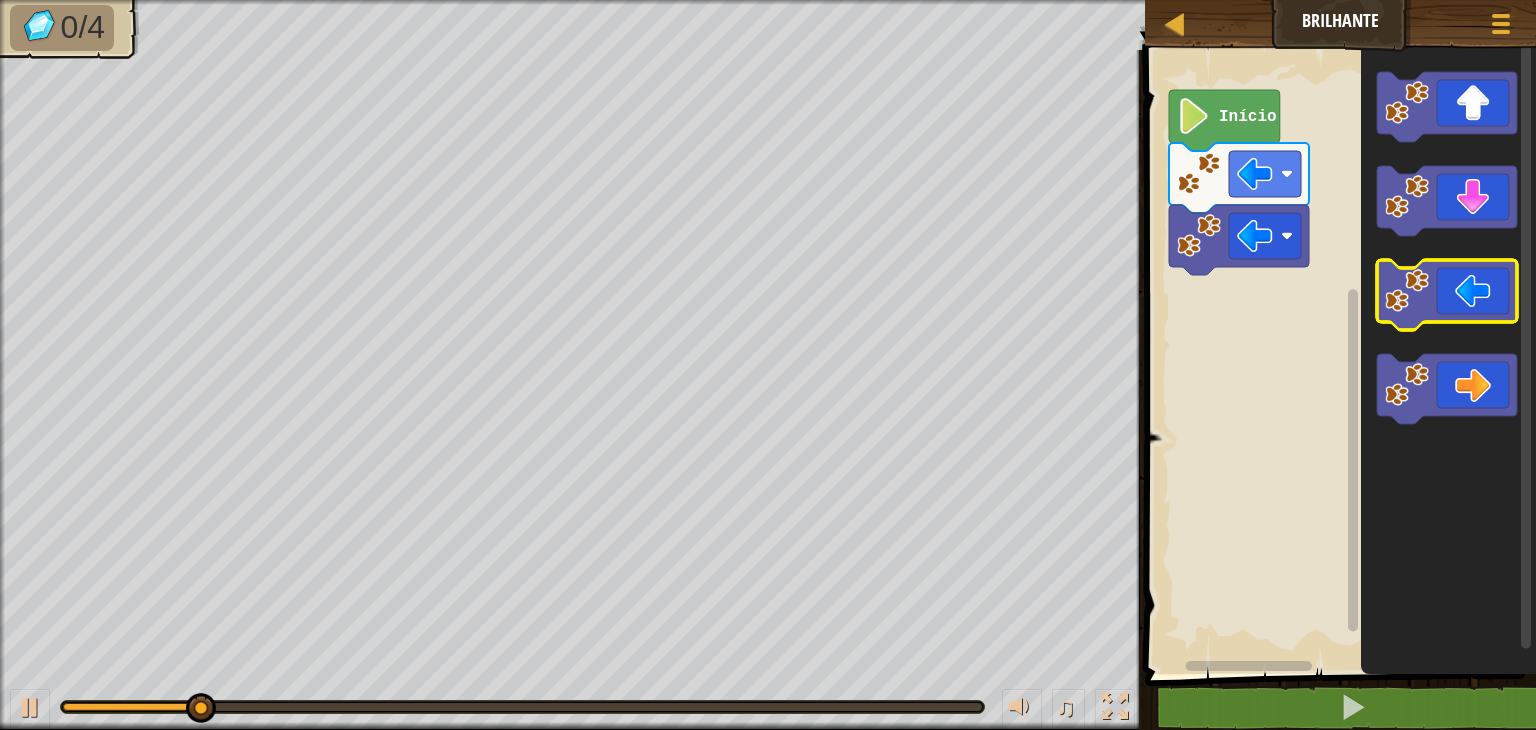 click 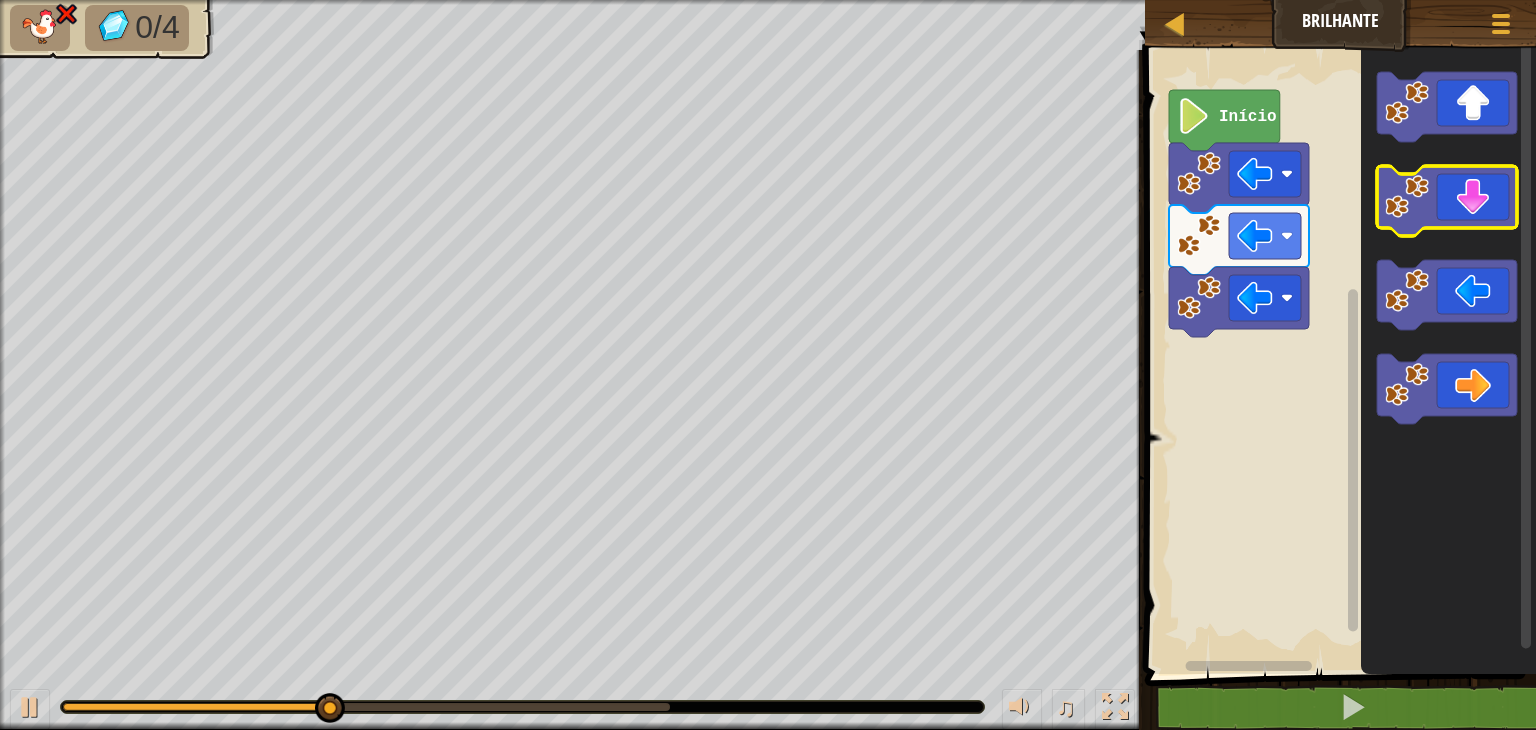click 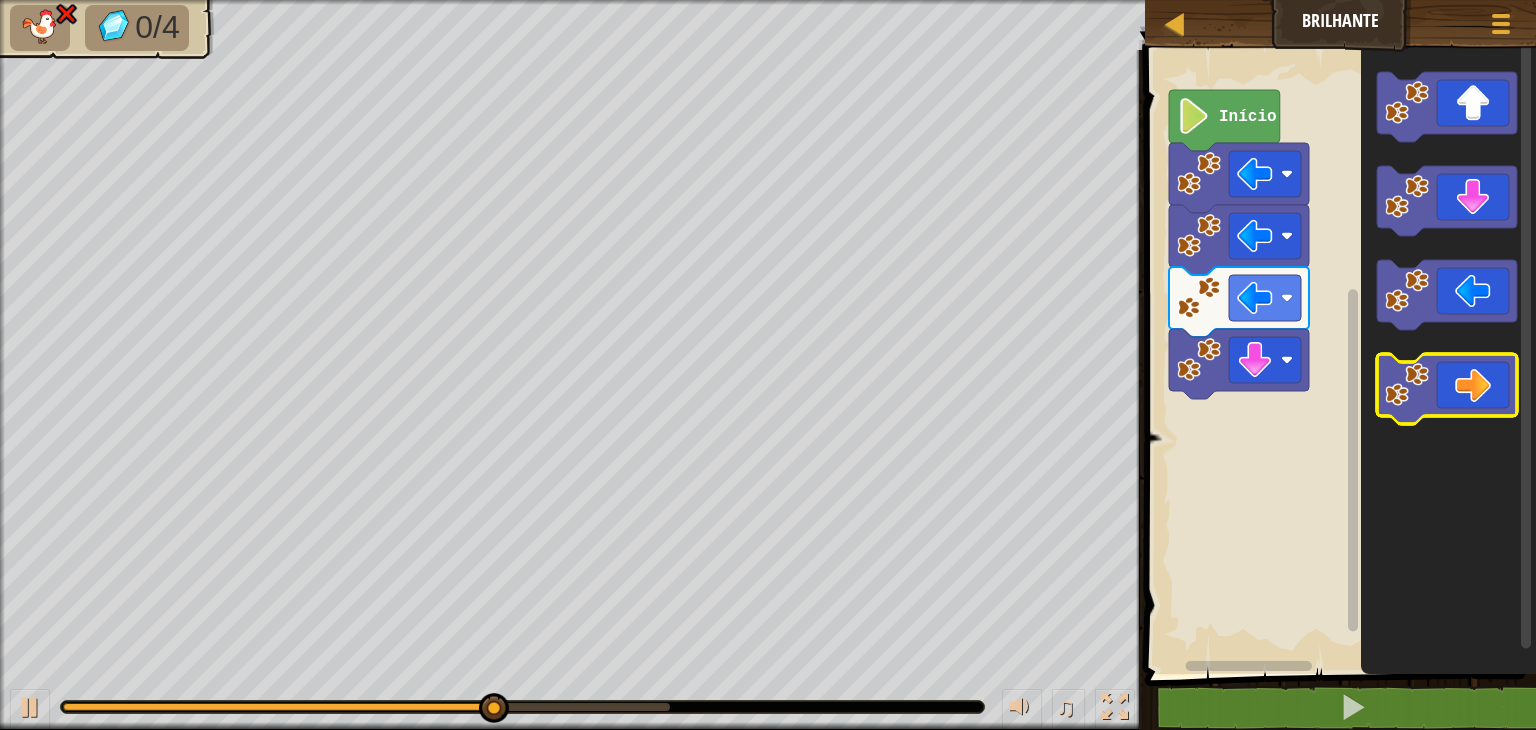 click 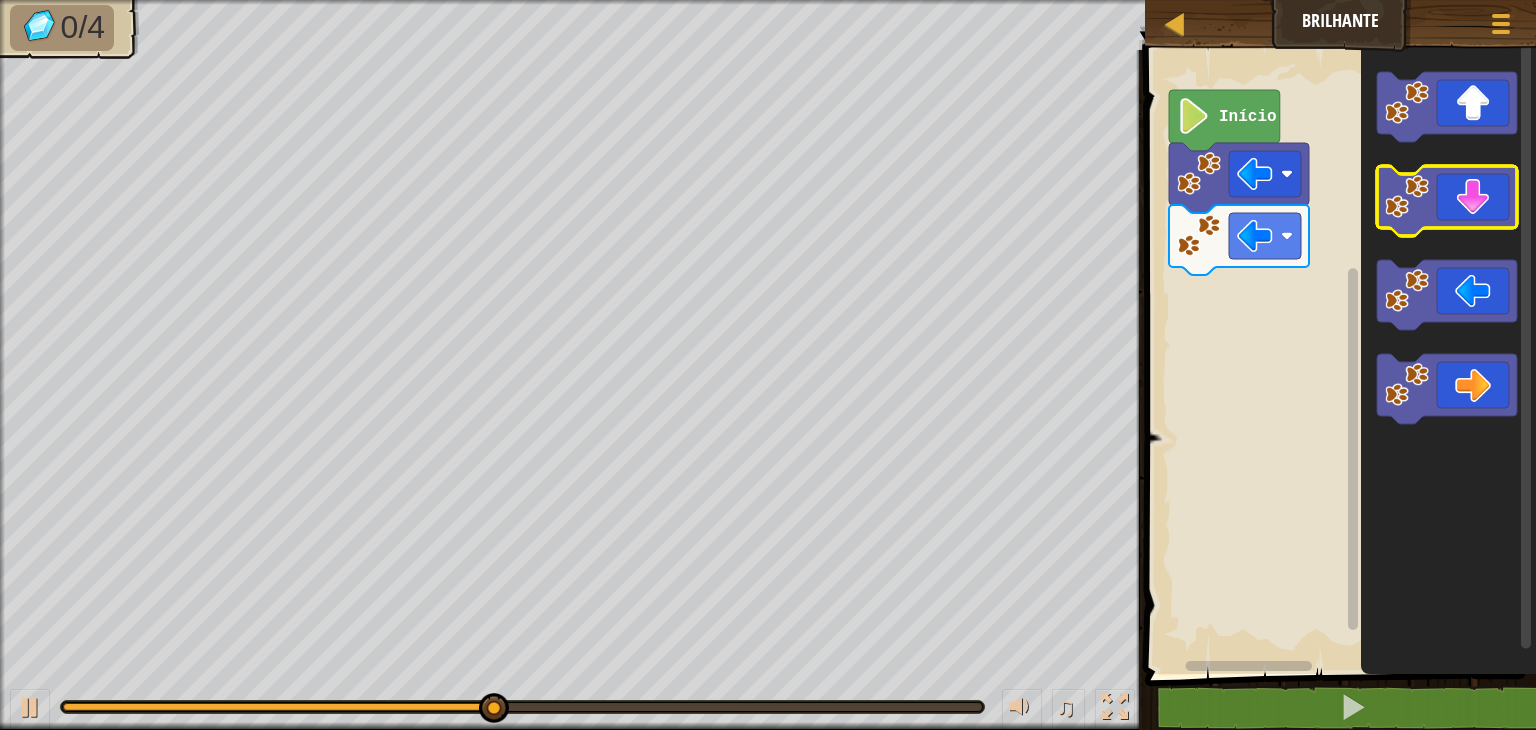 click 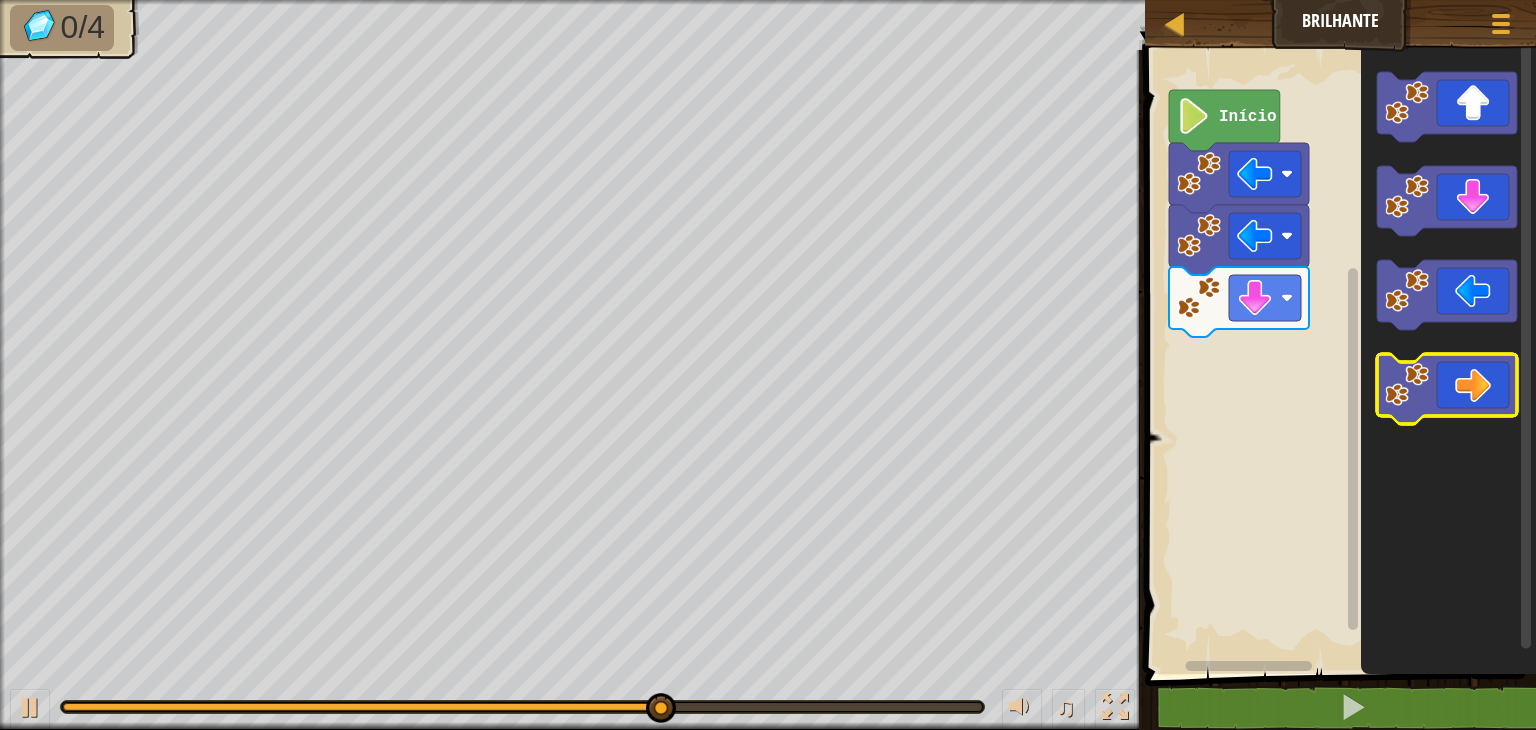 click 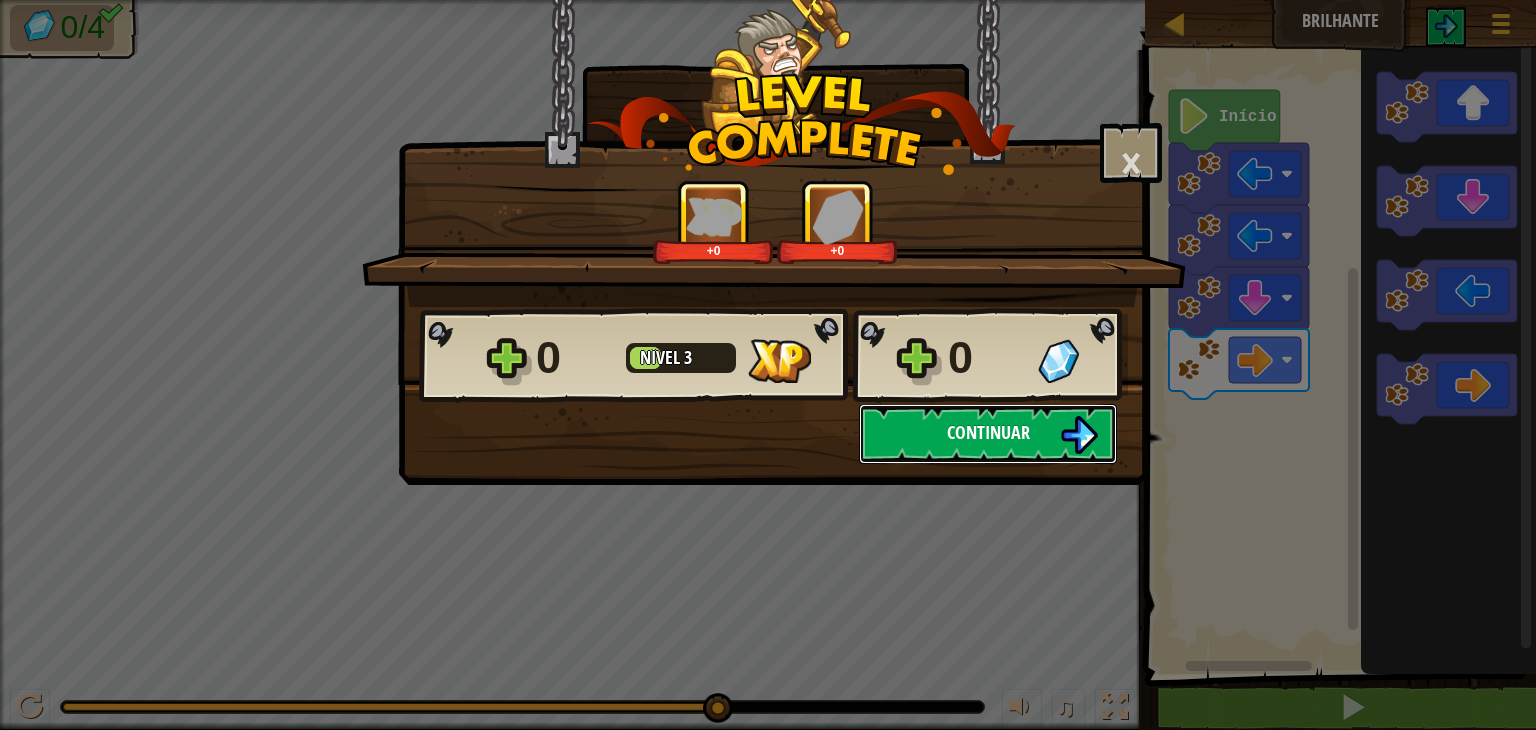 click at bounding box center (1079, 435) 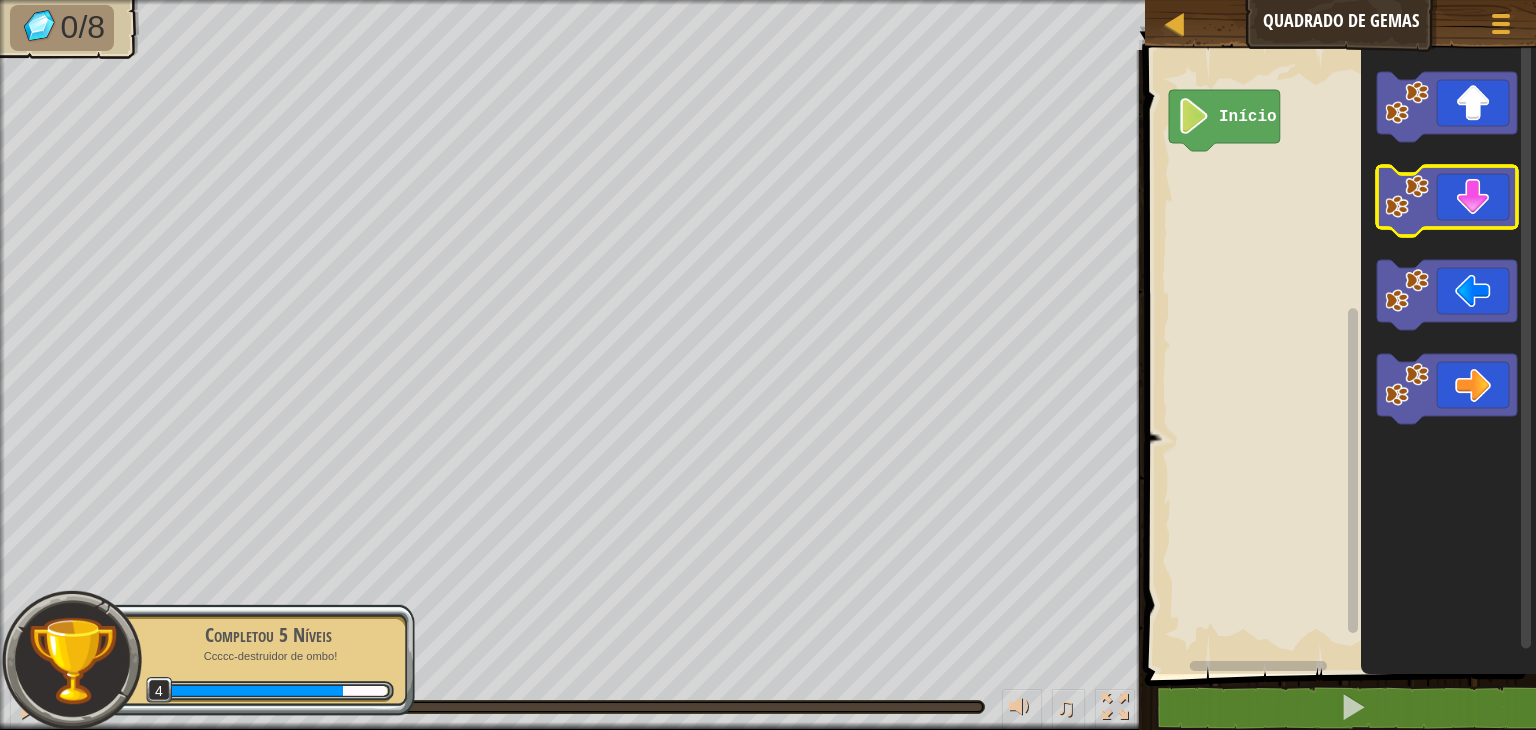 click 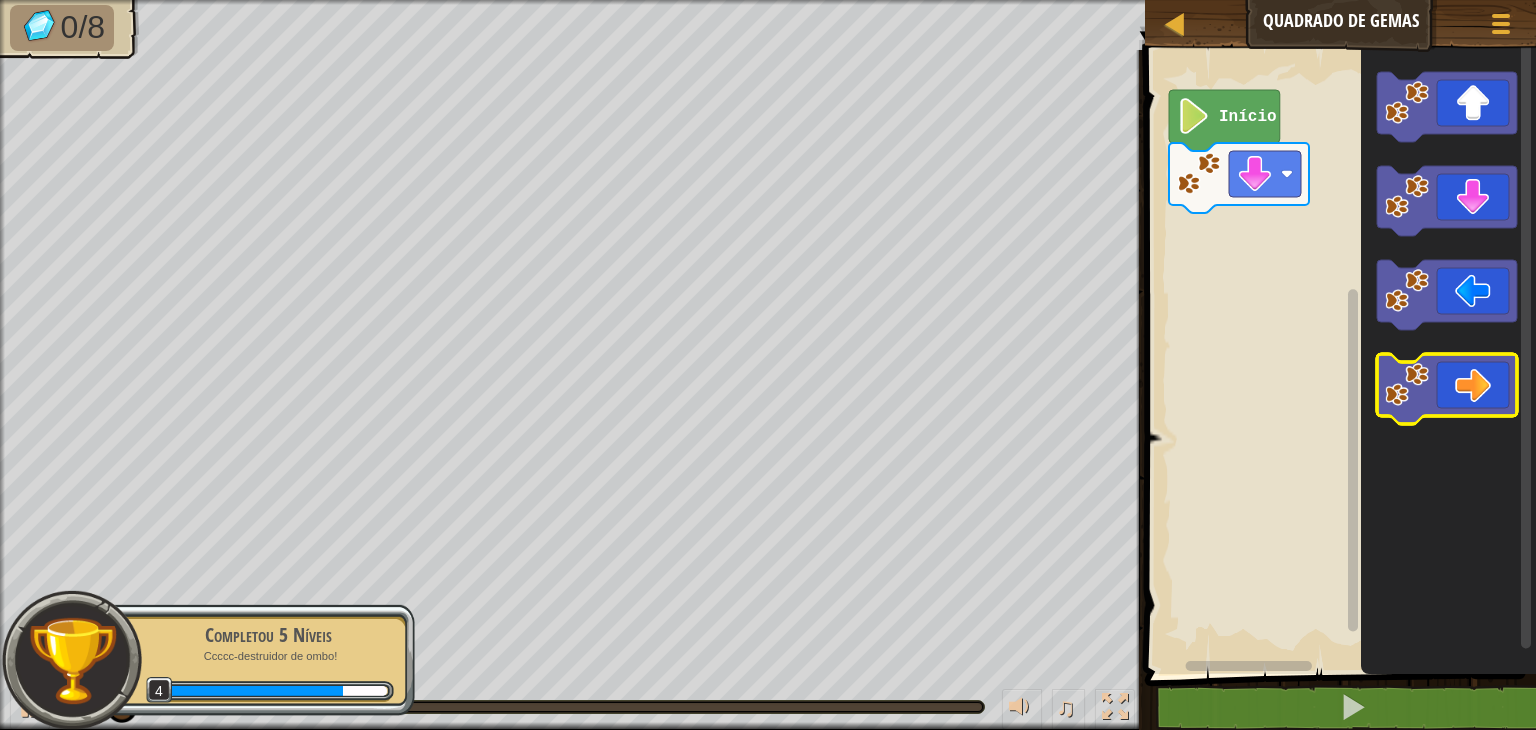 click 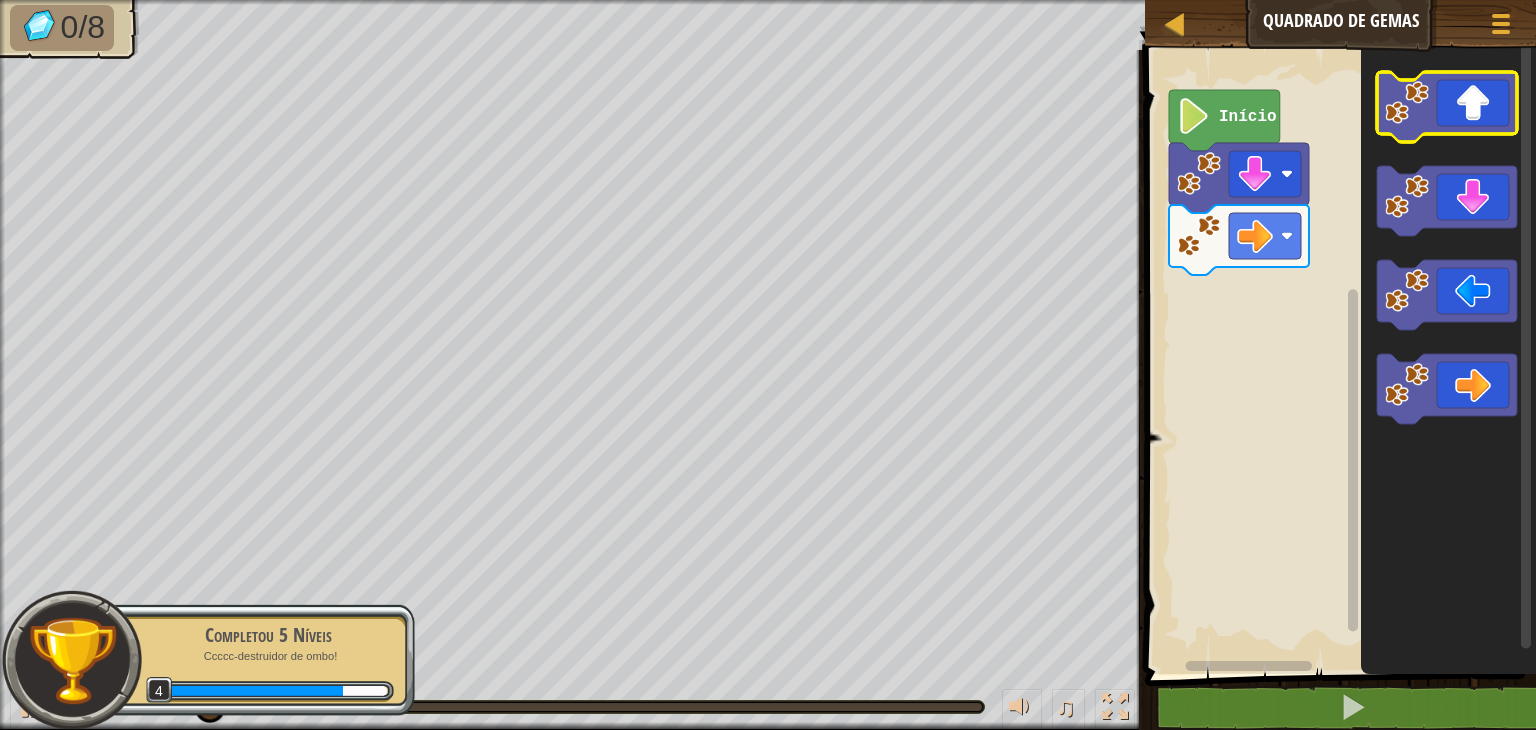 click 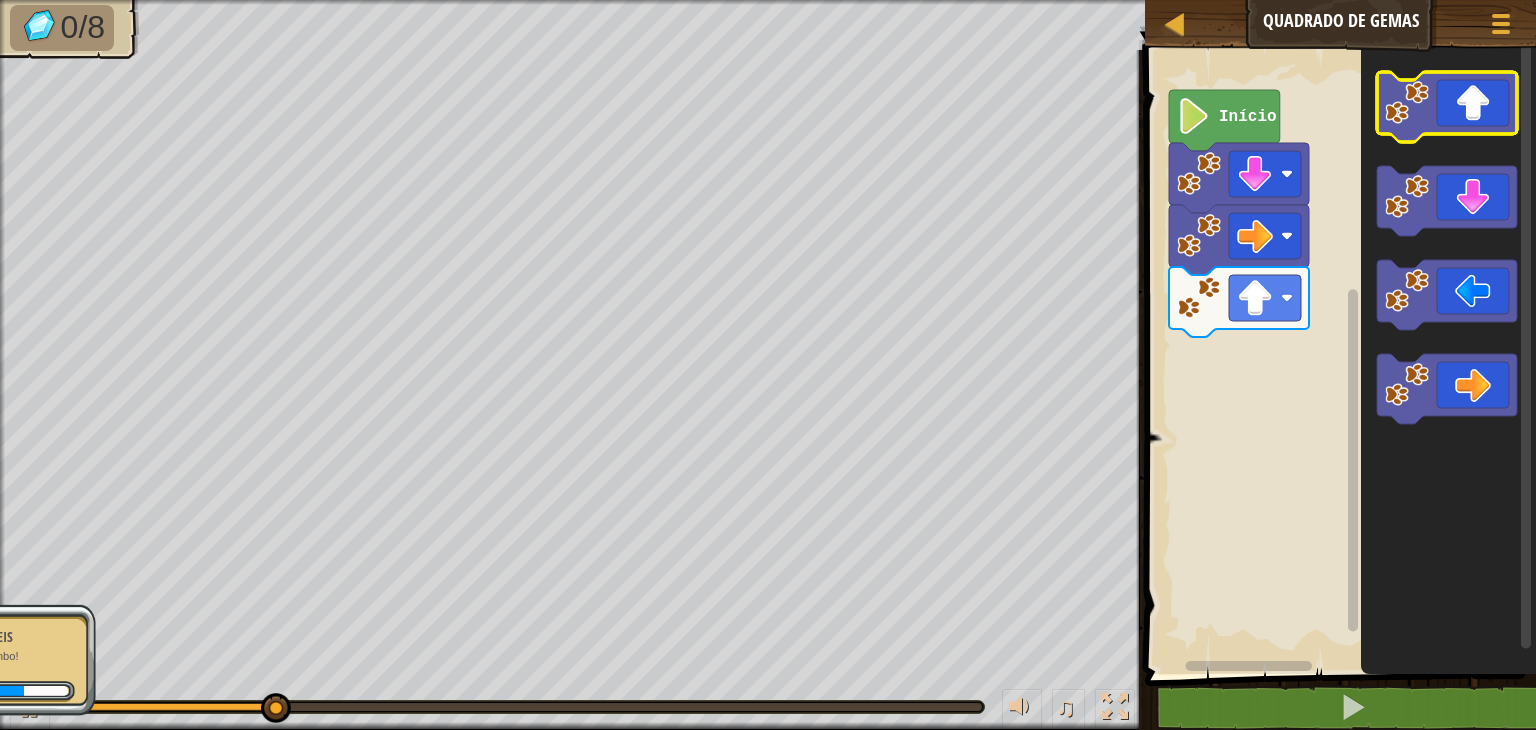 click 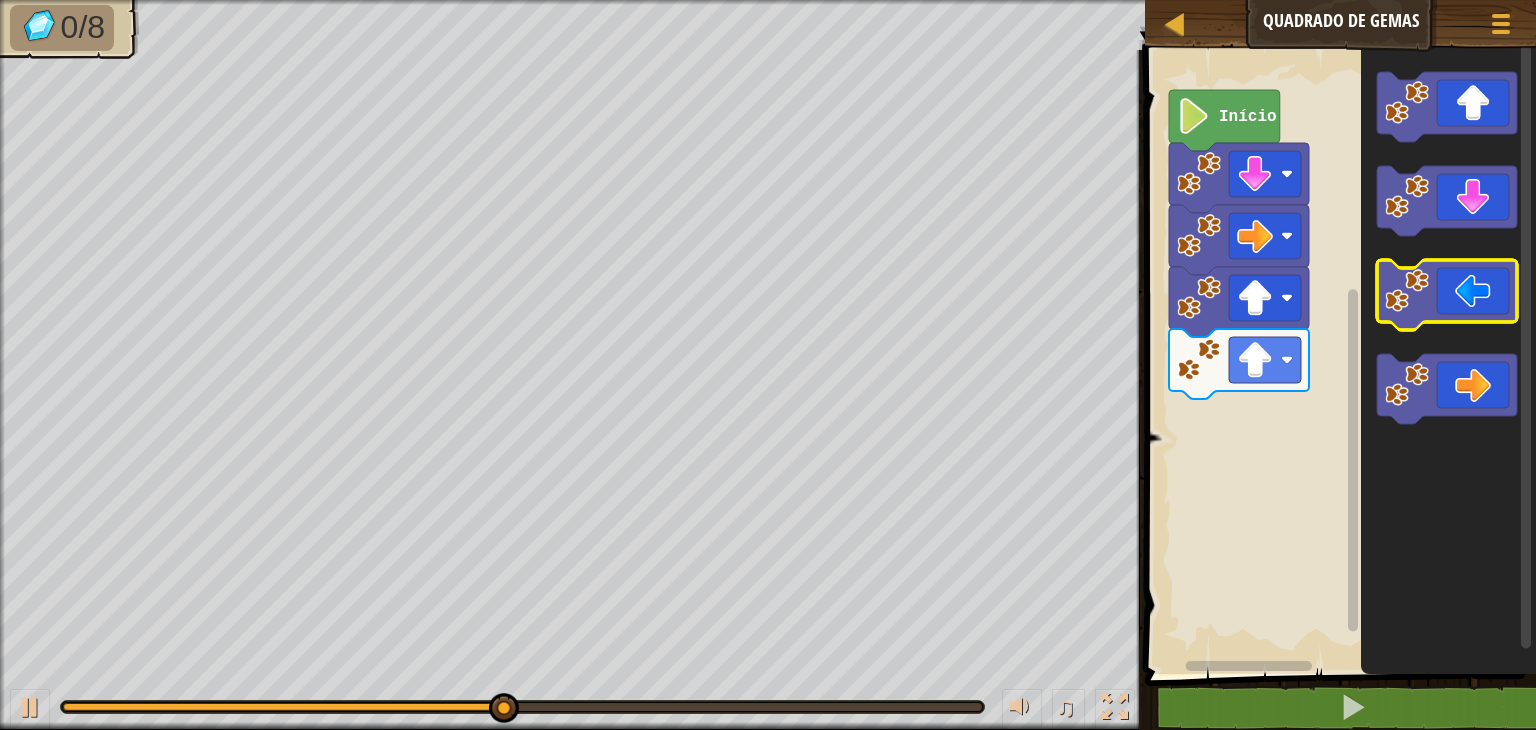 click 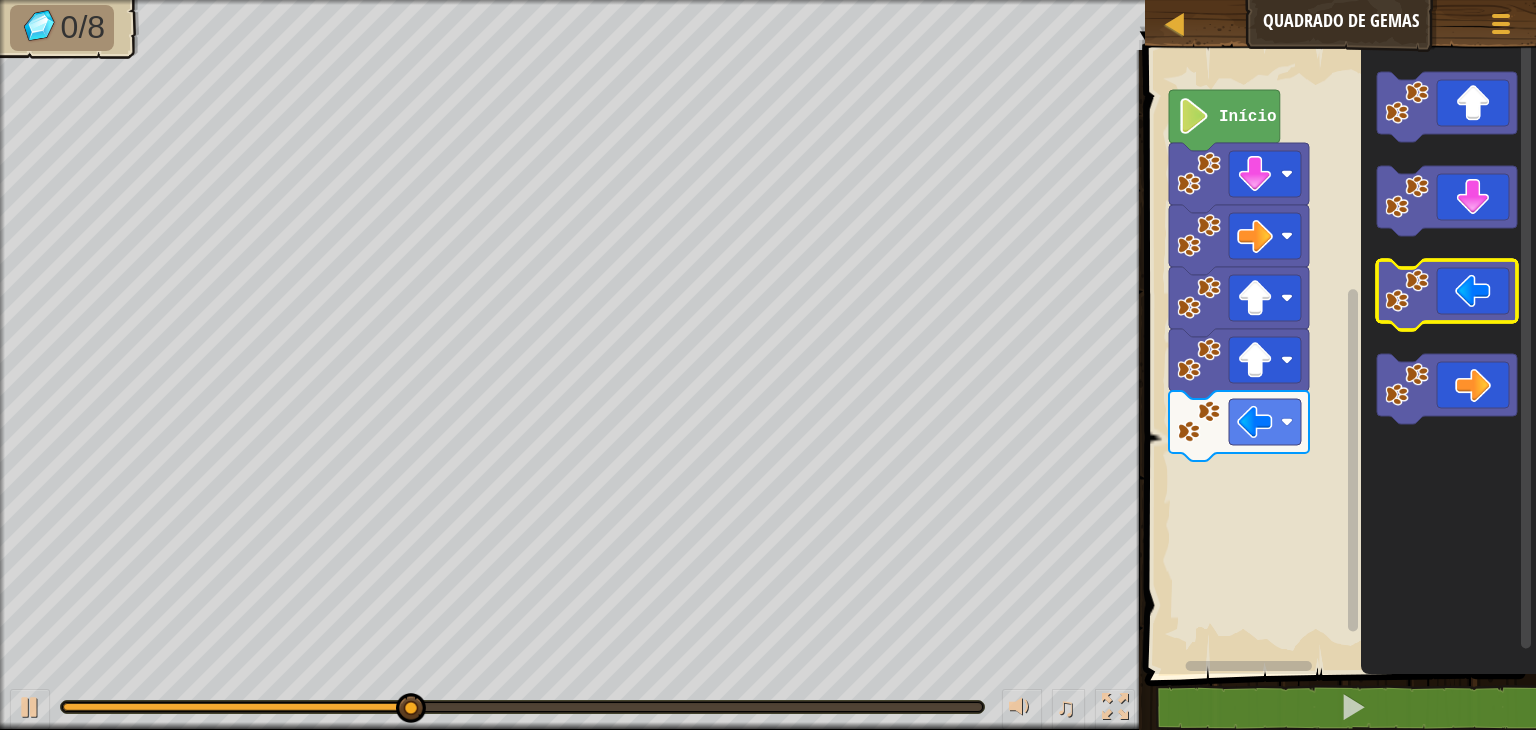 click 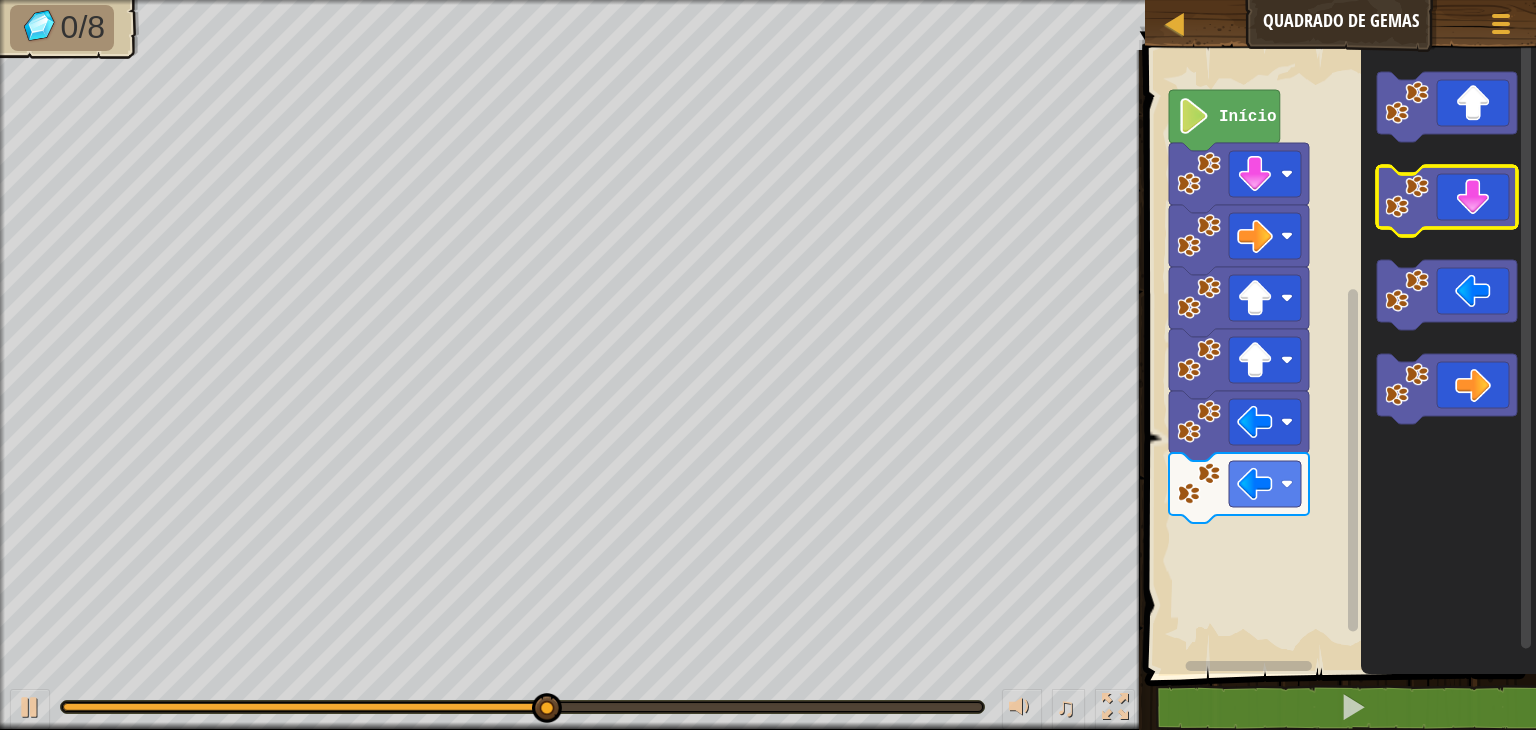 click 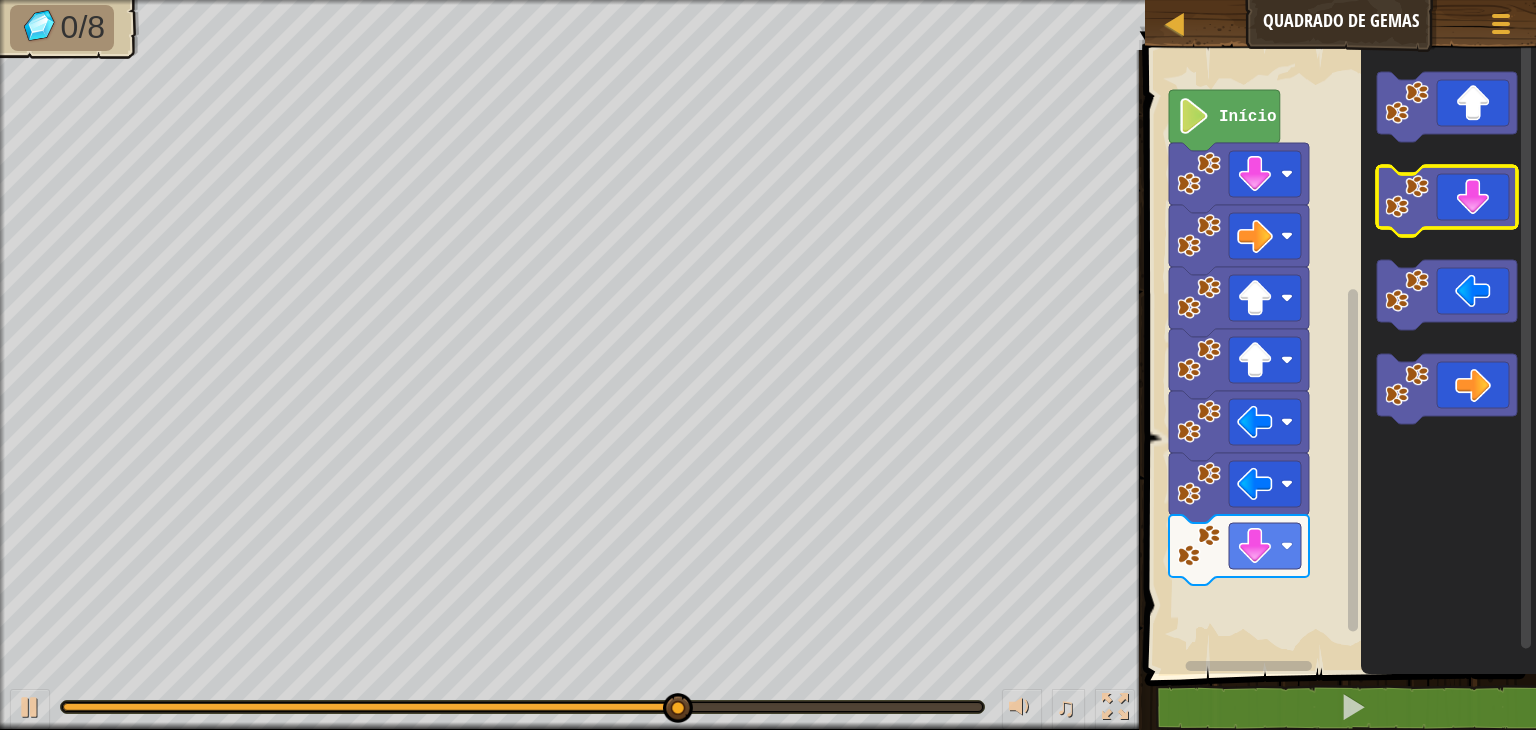 click 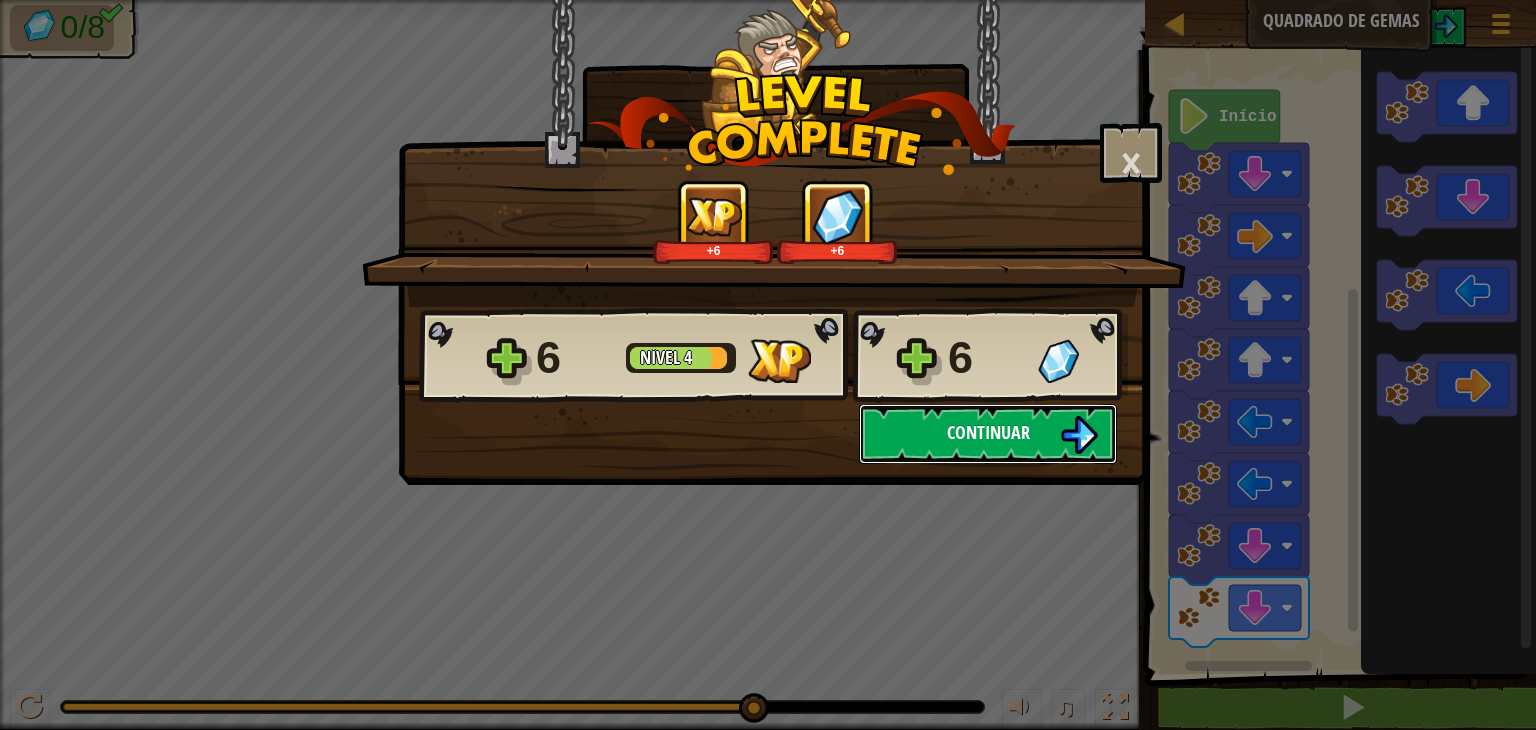 click on "Continuar" at bounding box center (988, 434) 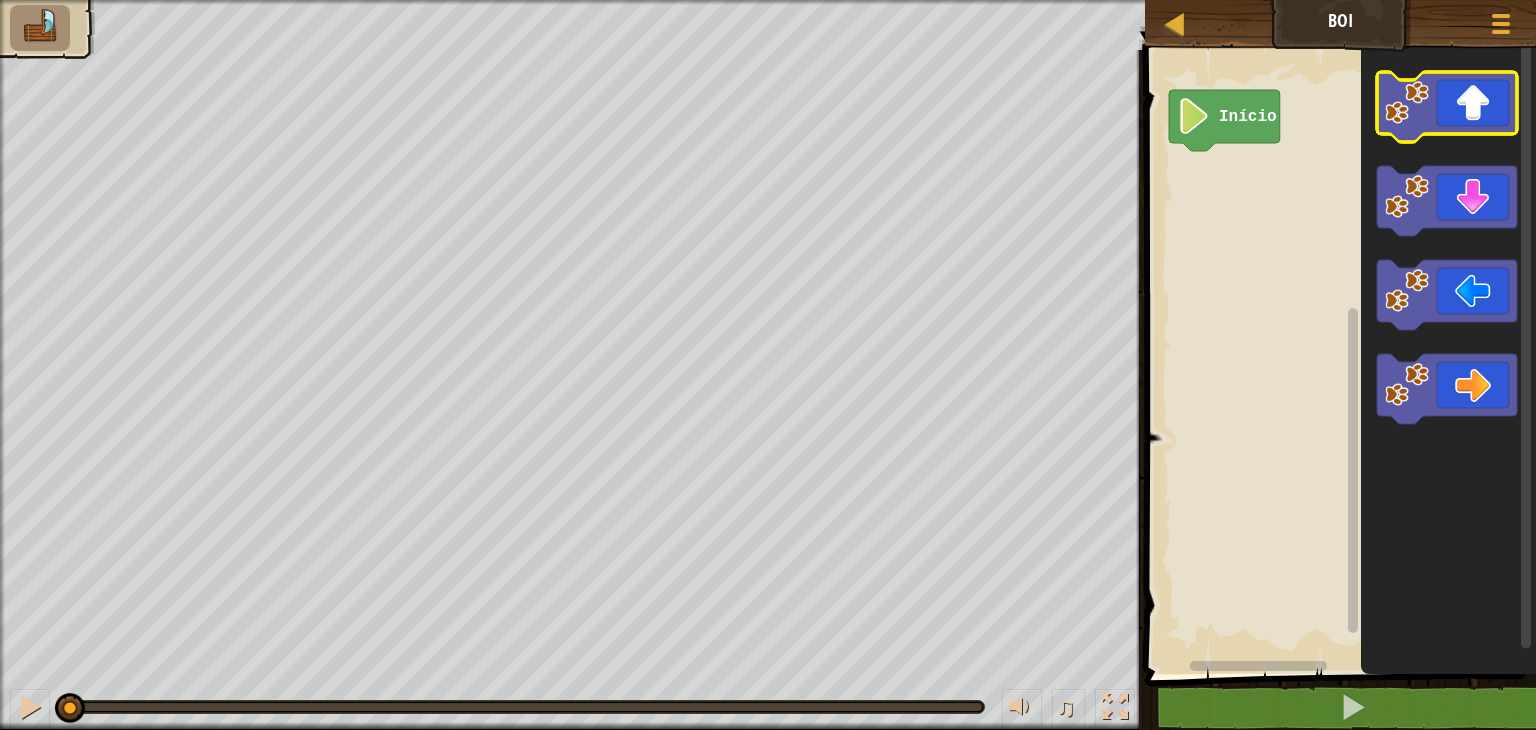 click 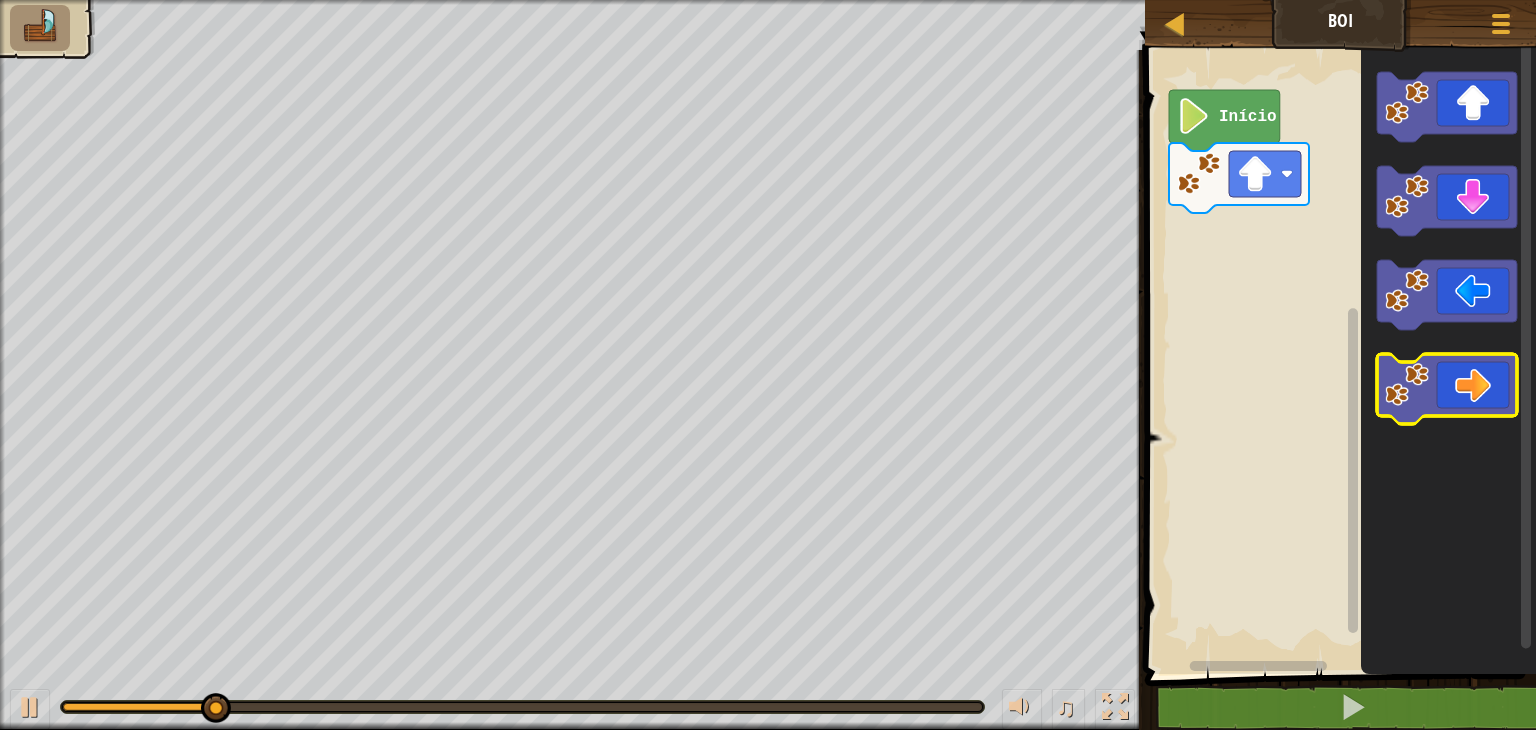click 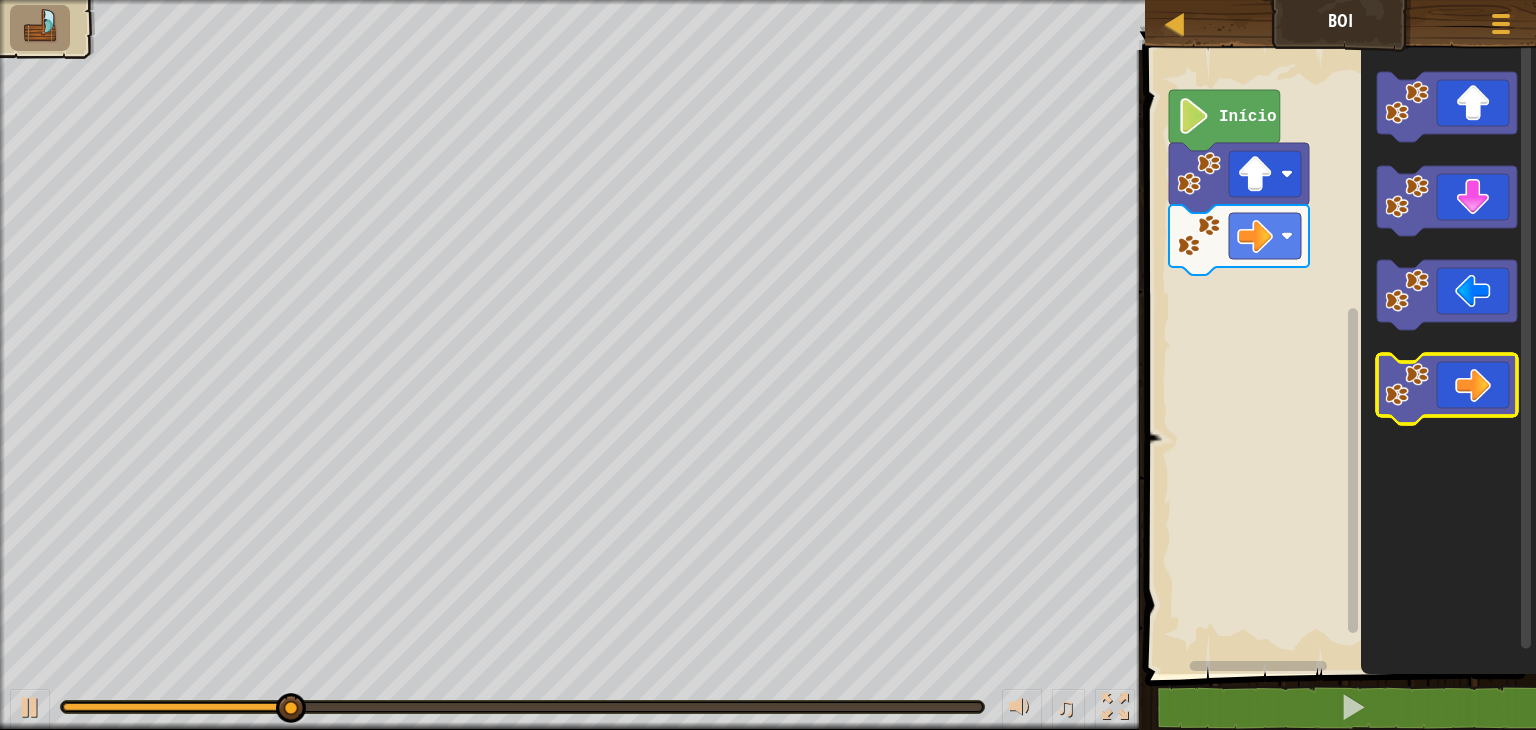 click 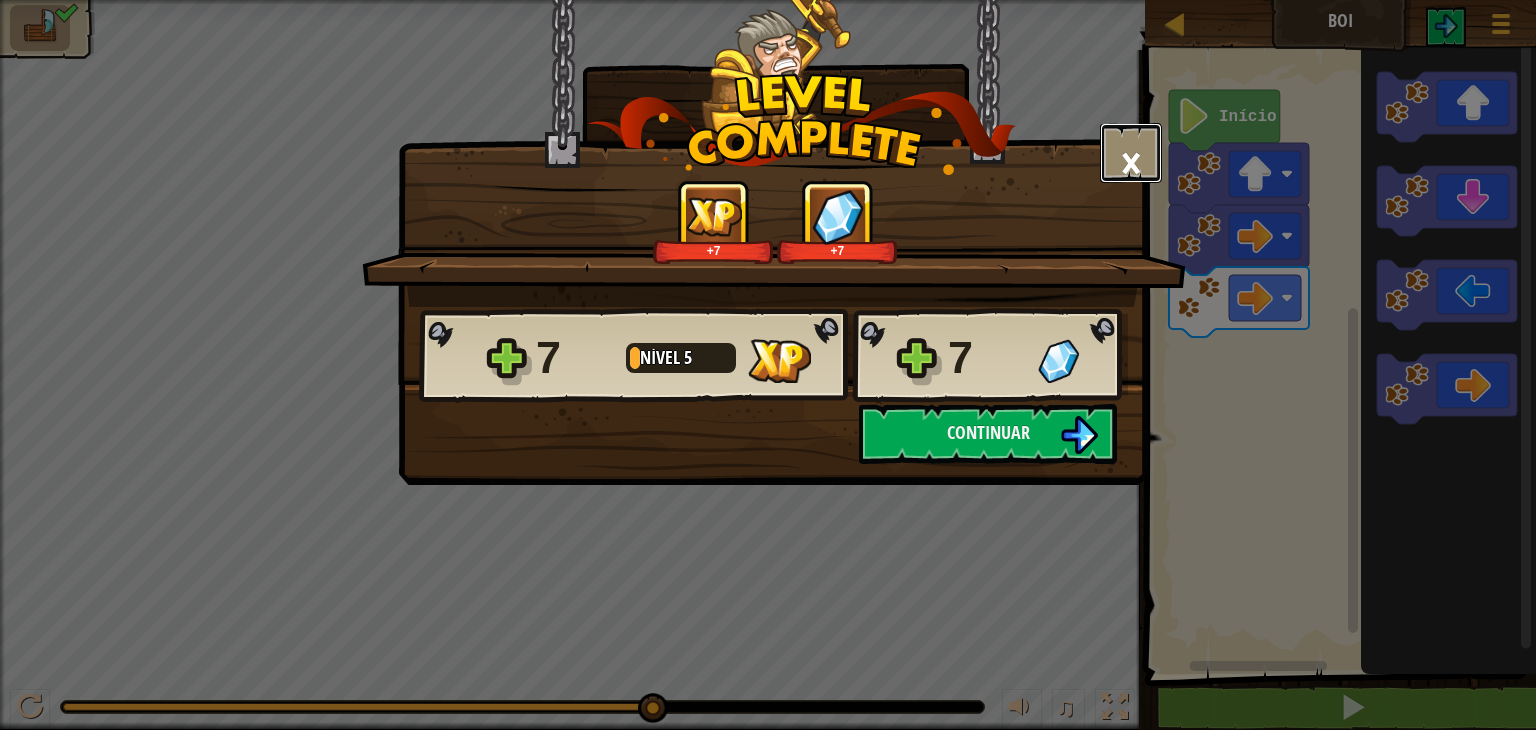 click on "×" at bounding box center [1131, 153] 